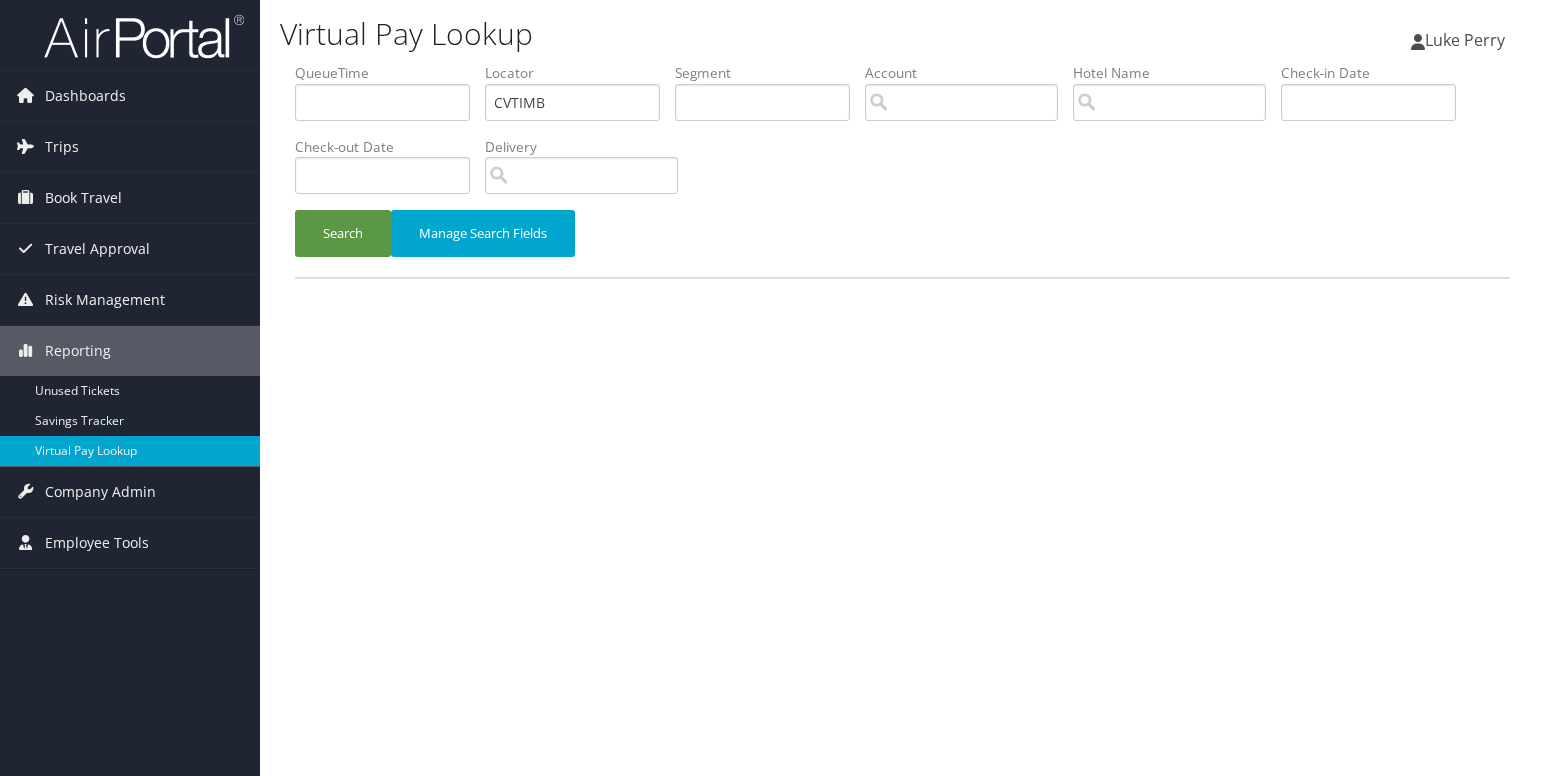 scroll, scrollTop: 0, scrollLeft: 0, axis: both 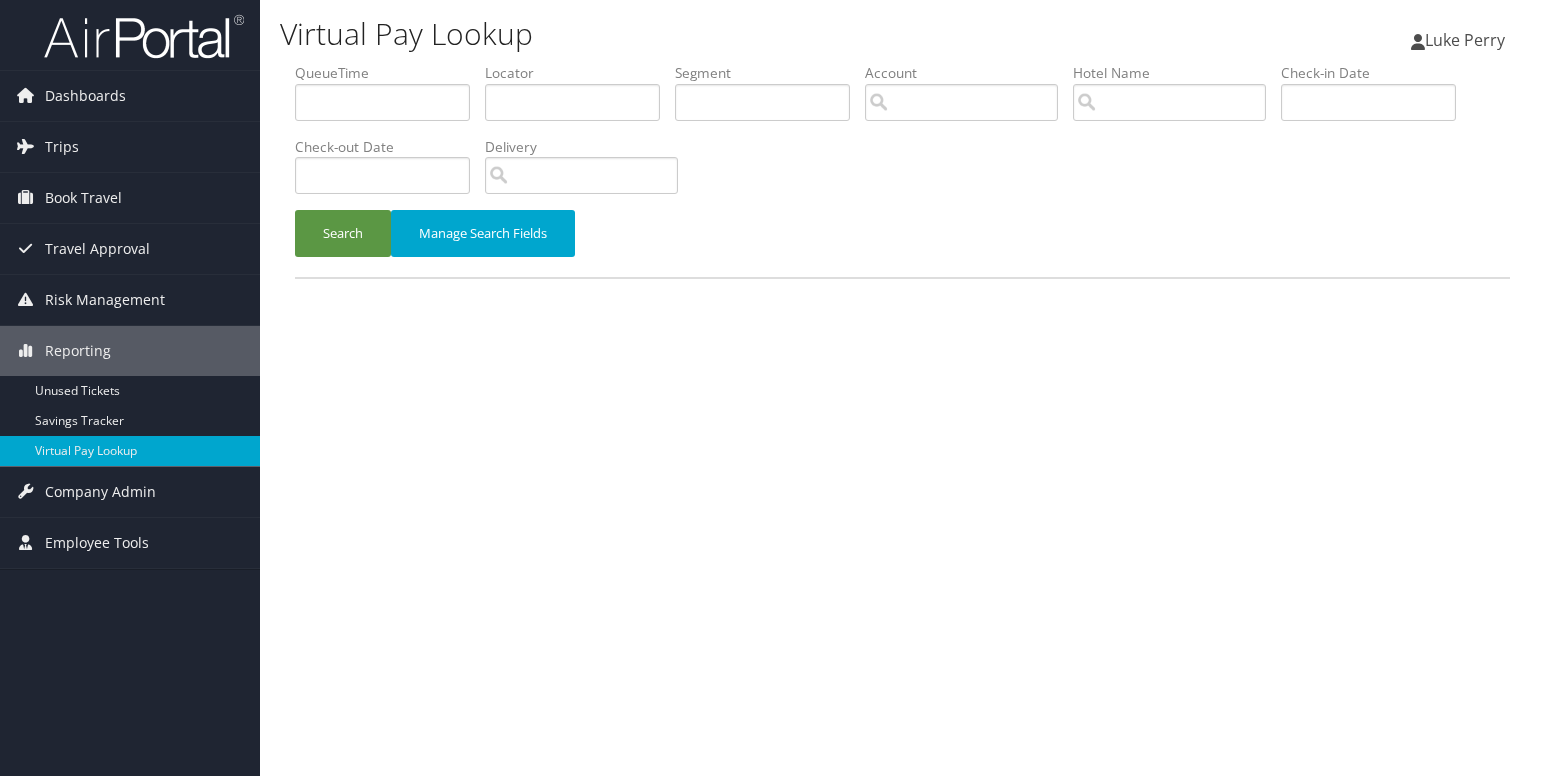 drag, startPoint x: 638, startPoint y: 640, endPoint x: 727, endPoint y: 689, distance: 101.597244 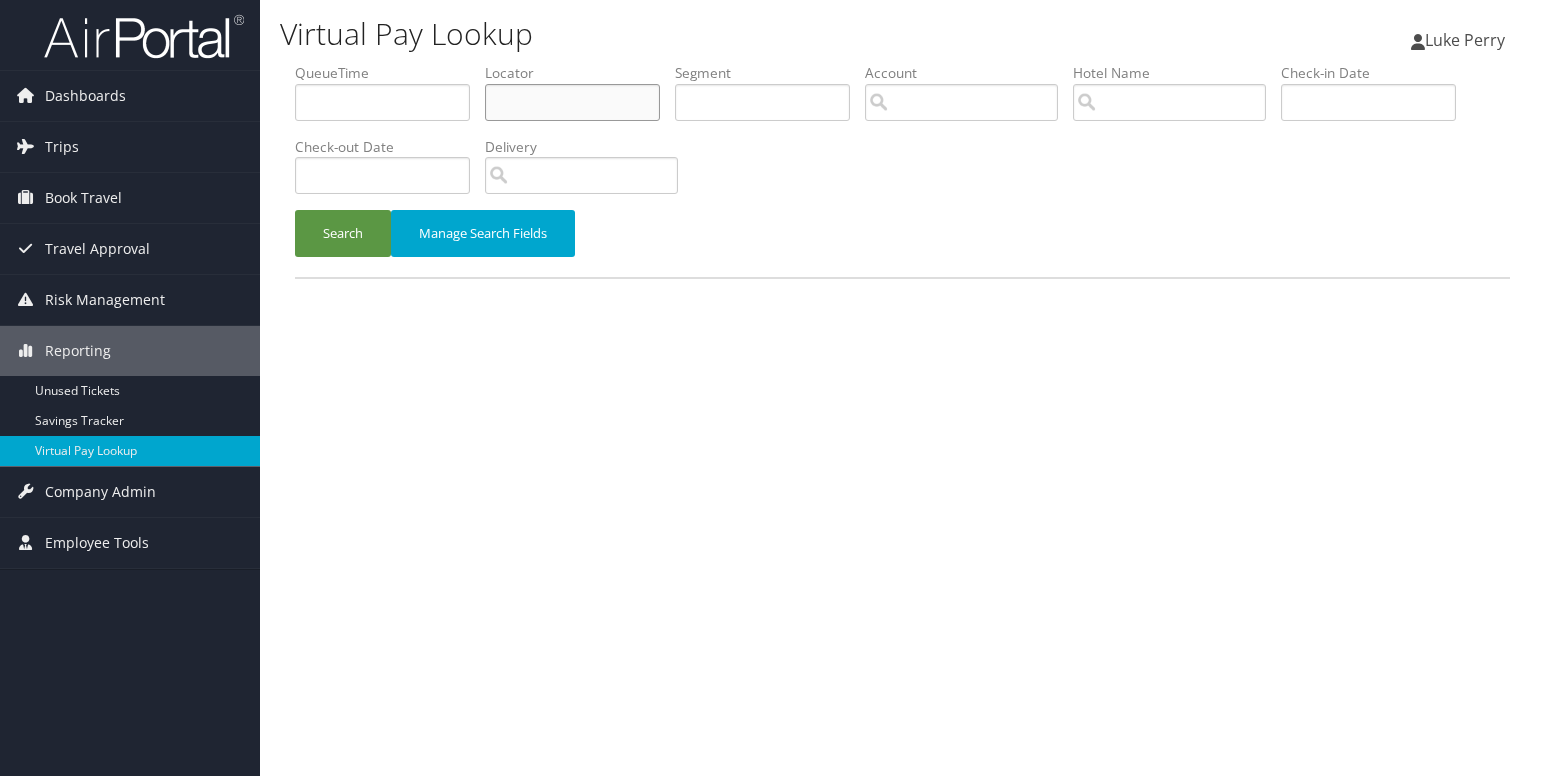 click at bounding box center (572, 102) 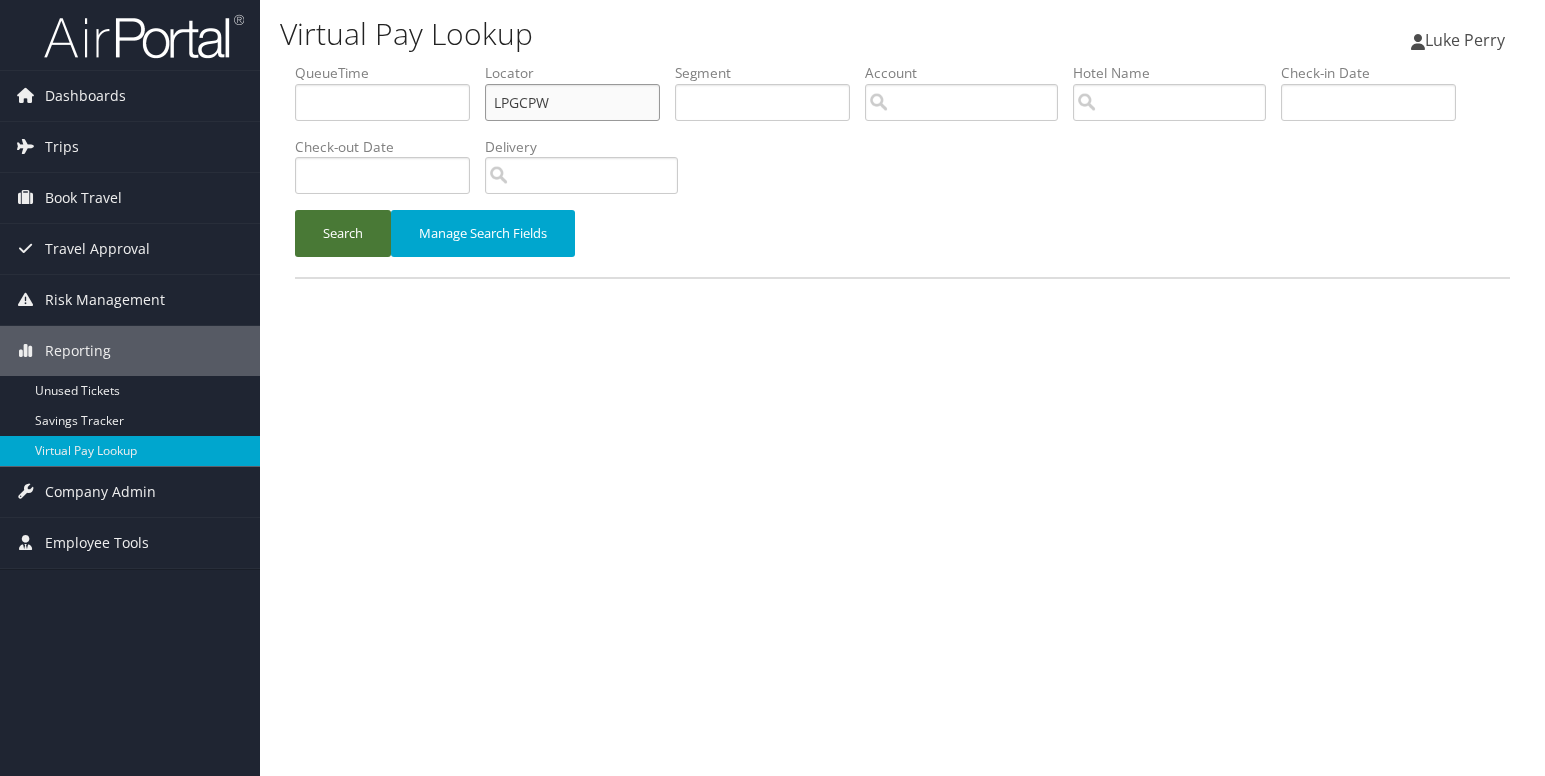 type on "LPGCPW" 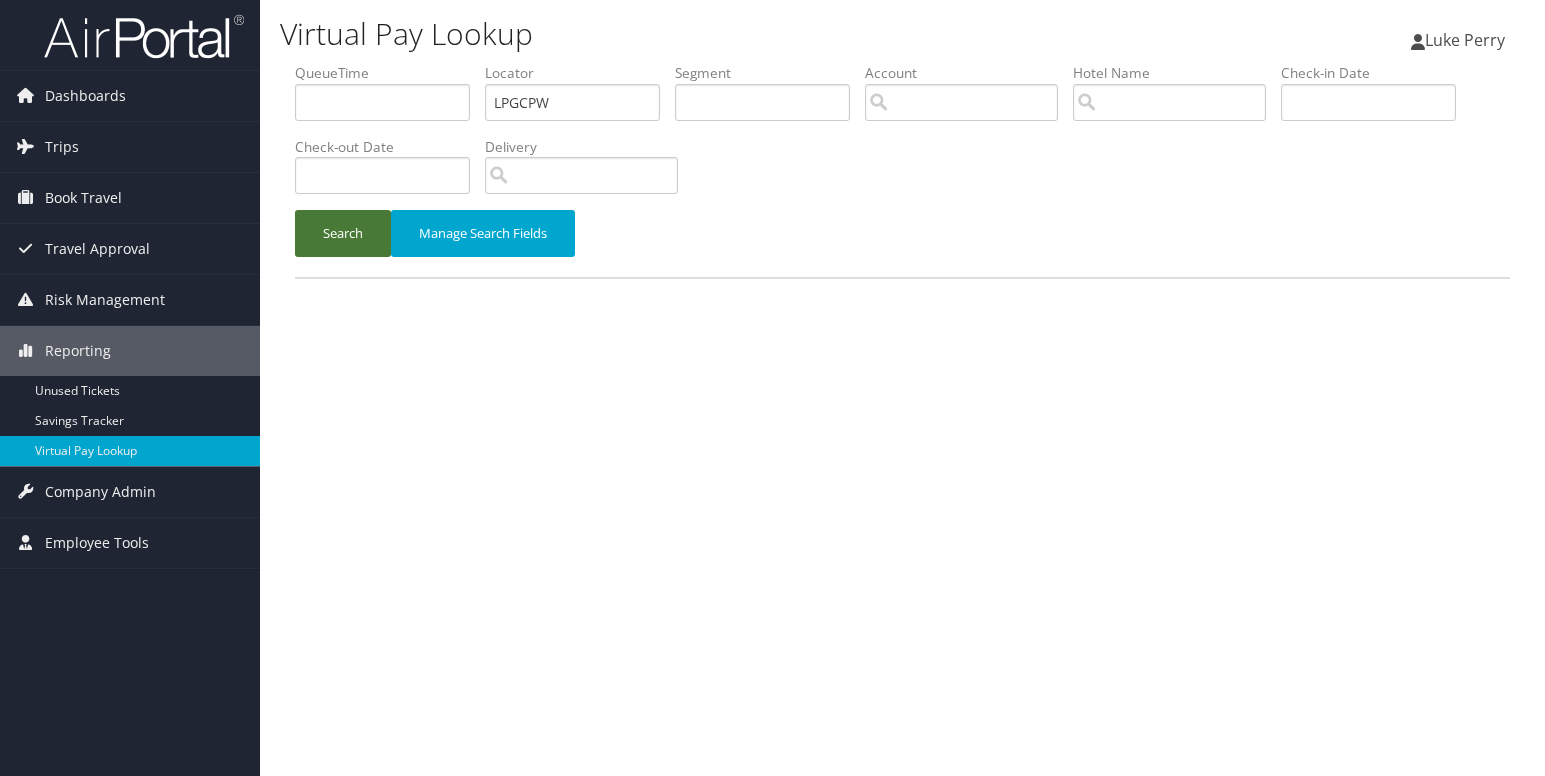 click on "Search" at bounding box center [343, 233] 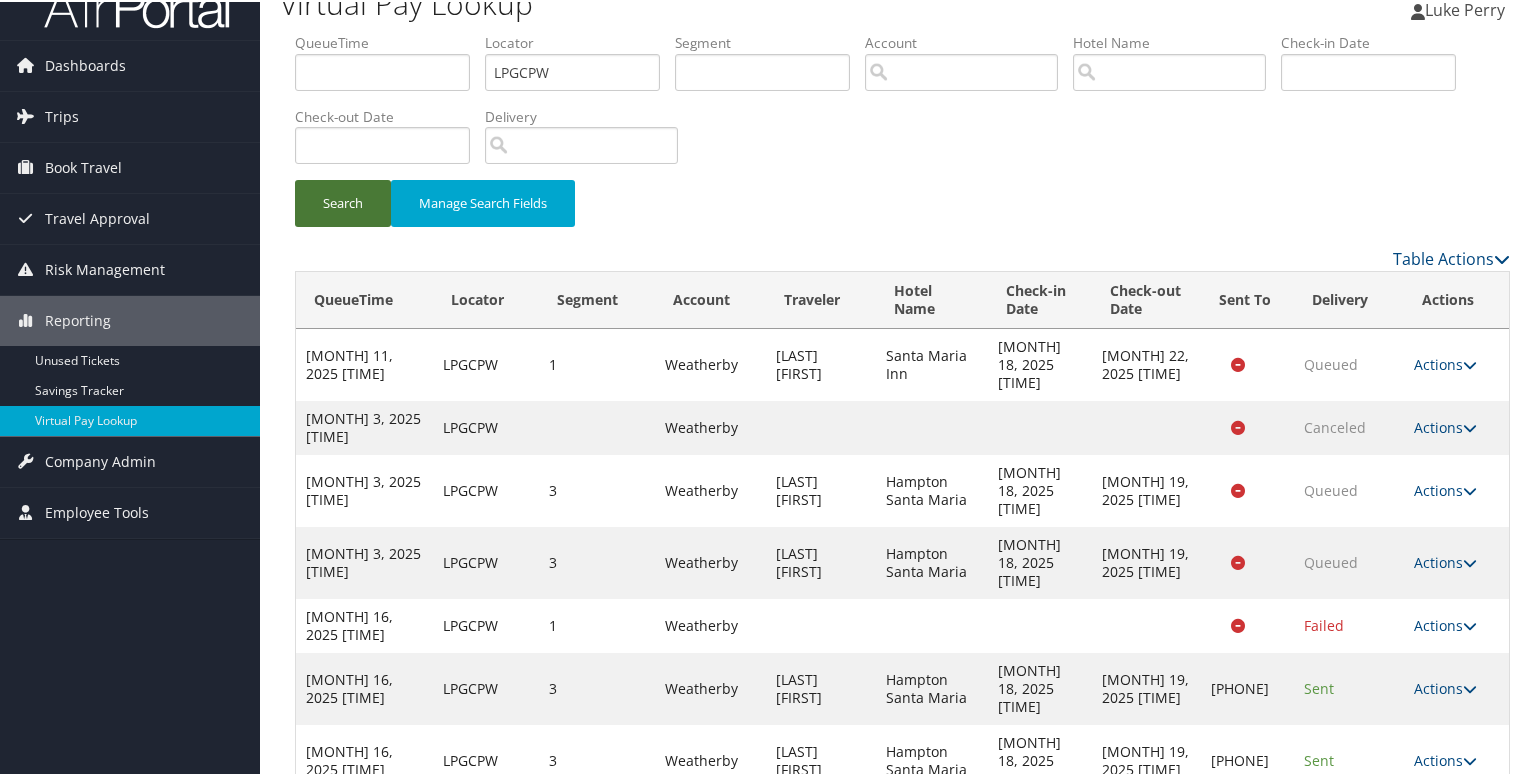 scroll, scrollTop: 50, scrollLeft: 0, axis: vertical 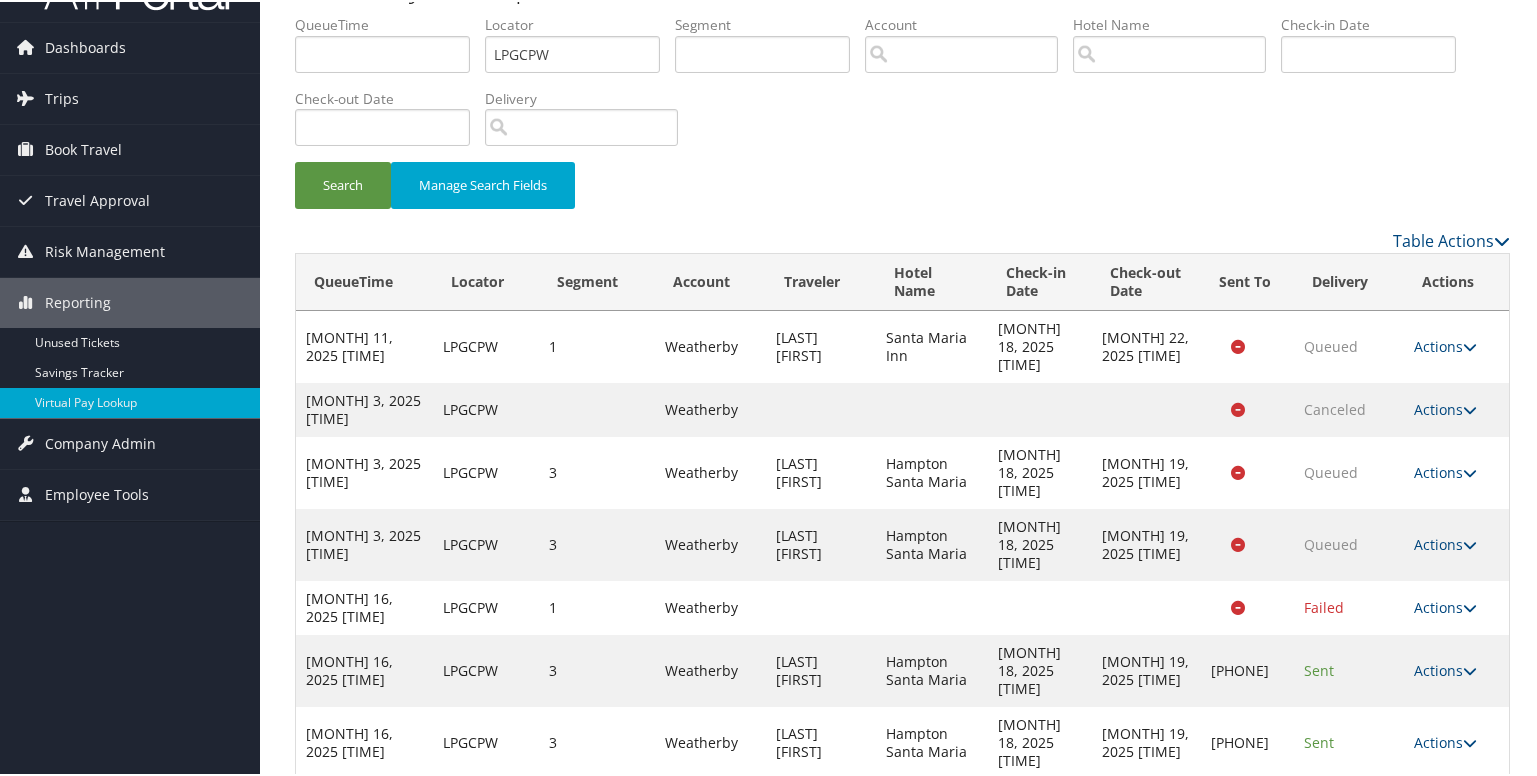 click on "Actions" at bounding box center [1445, 812] 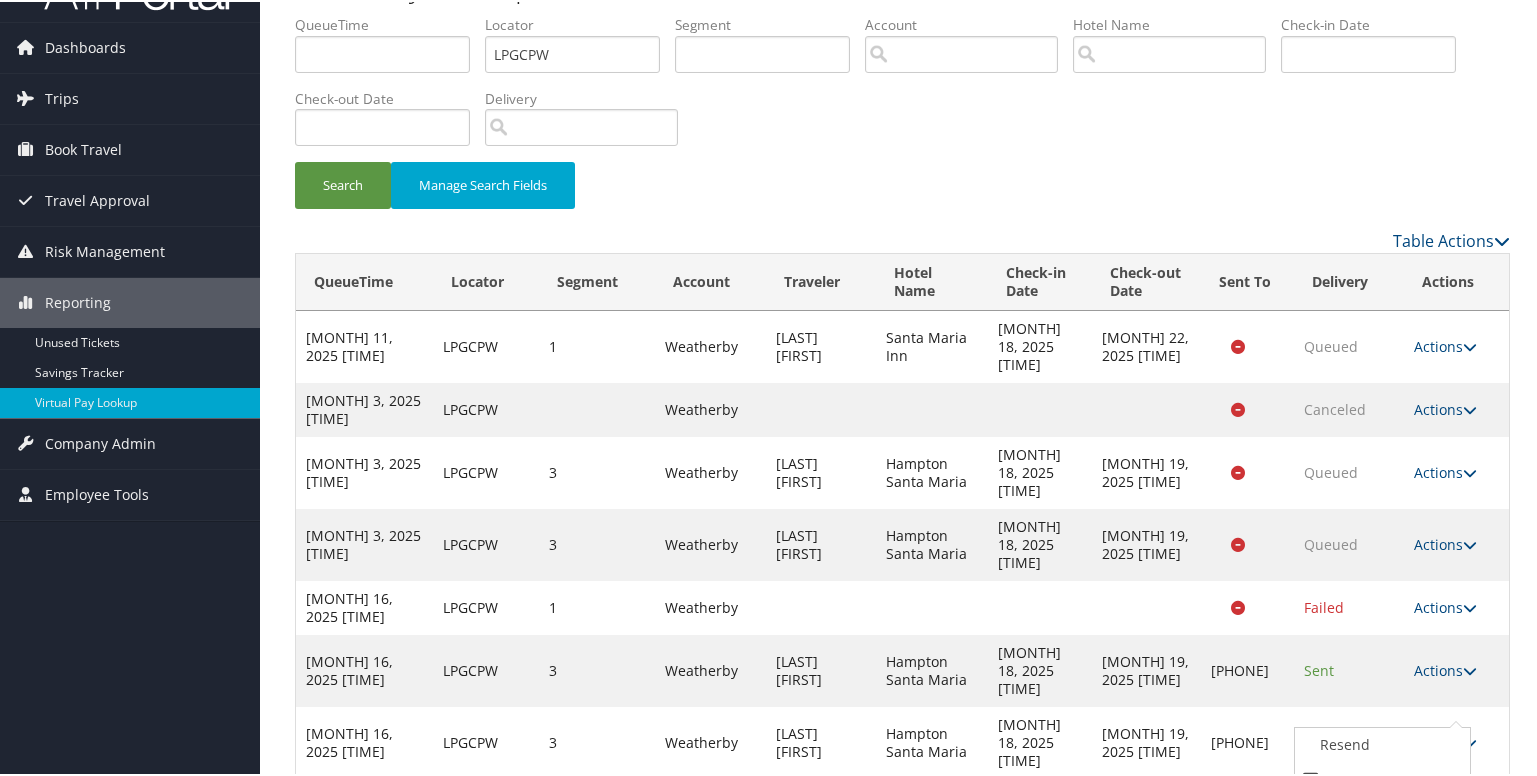scroll, scrollTop: 137, scrollLeft: 0, axis: vertical 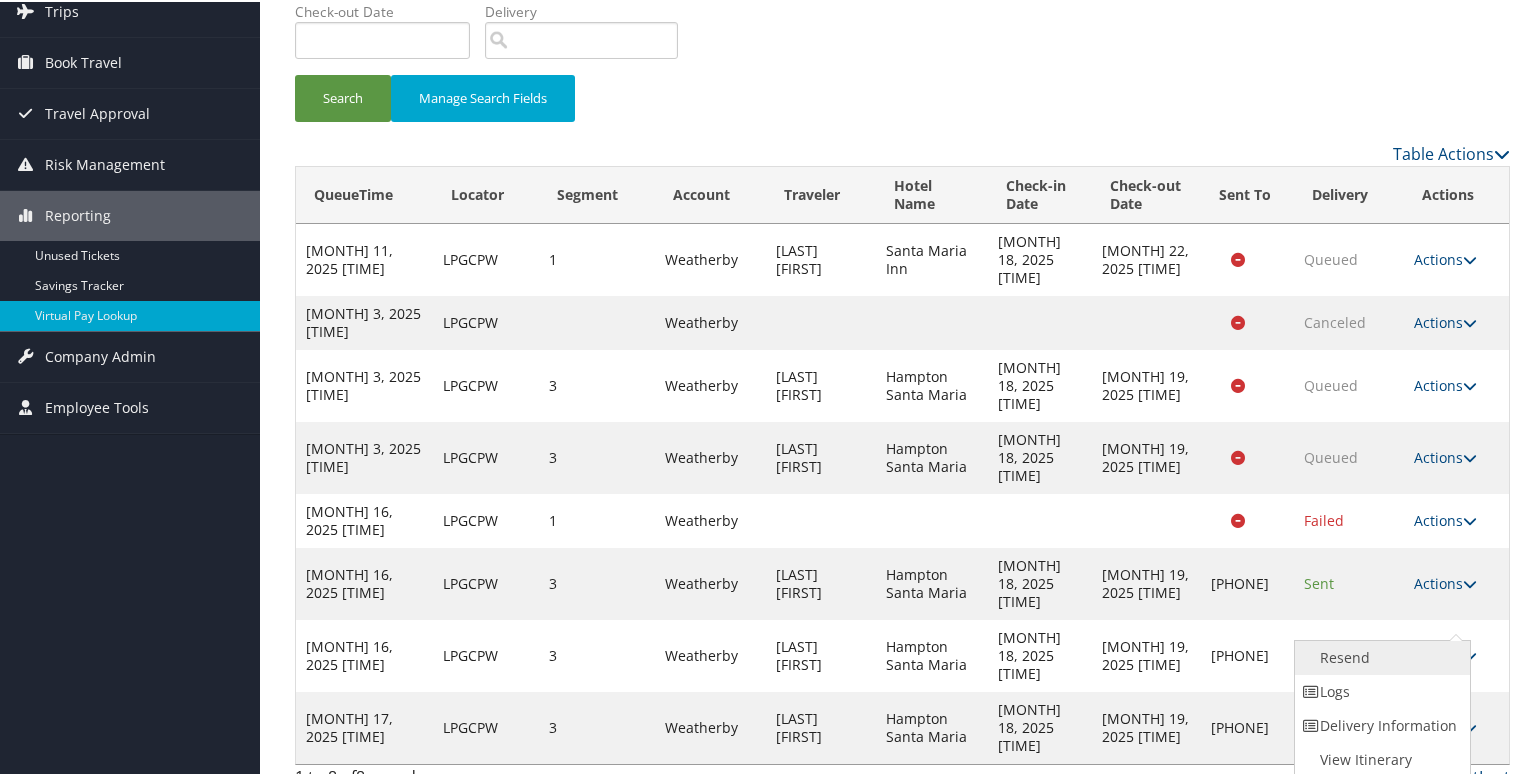 click on "Resend" at bounding box center [1380, 656] 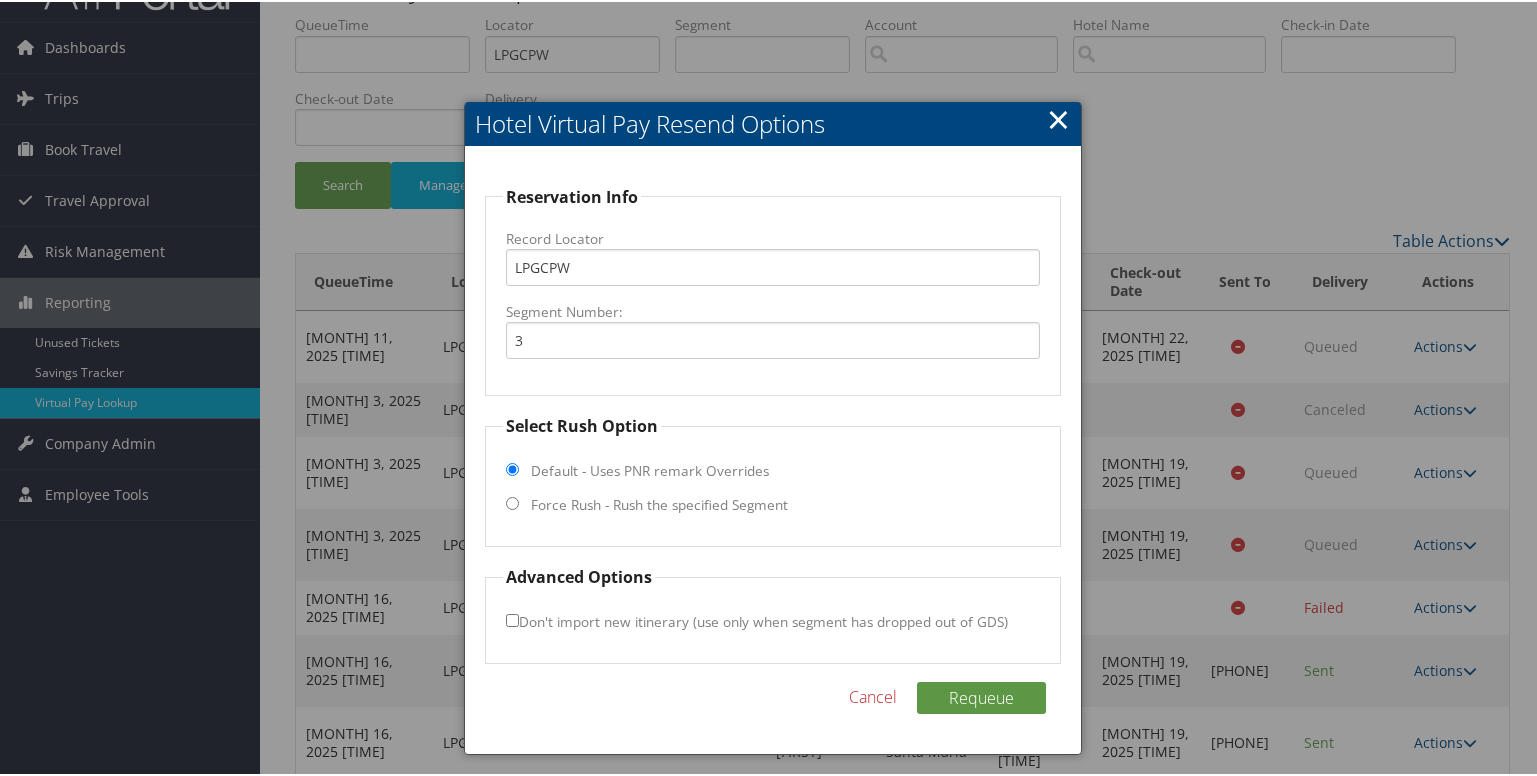 drag, startPoint x: 633, startPoint y: 497, endPoint x: 634, endPoint y: 510, distance: 13.038404 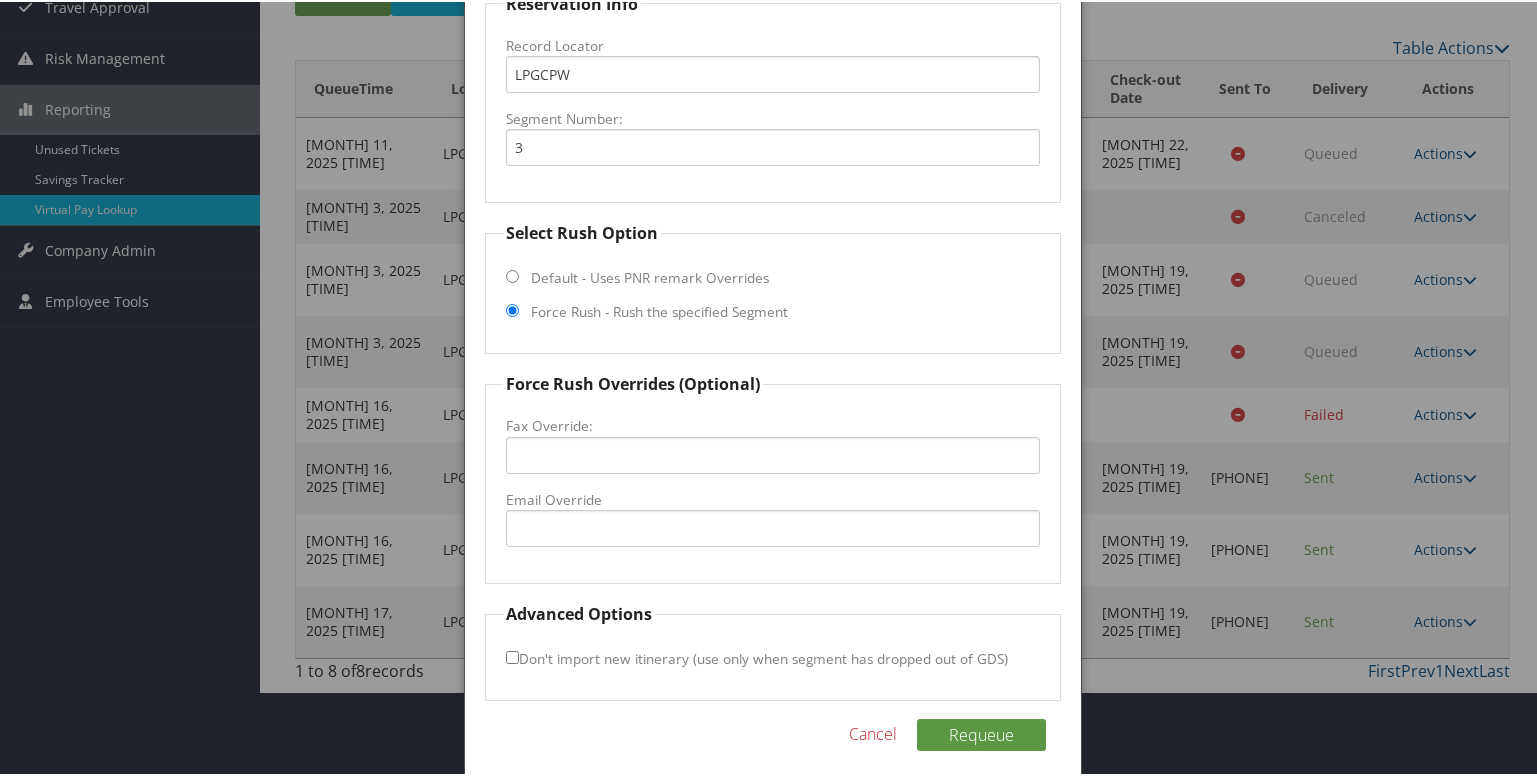 scroll, scrollTop: 257, scrollLeft: 0, axis: vertical 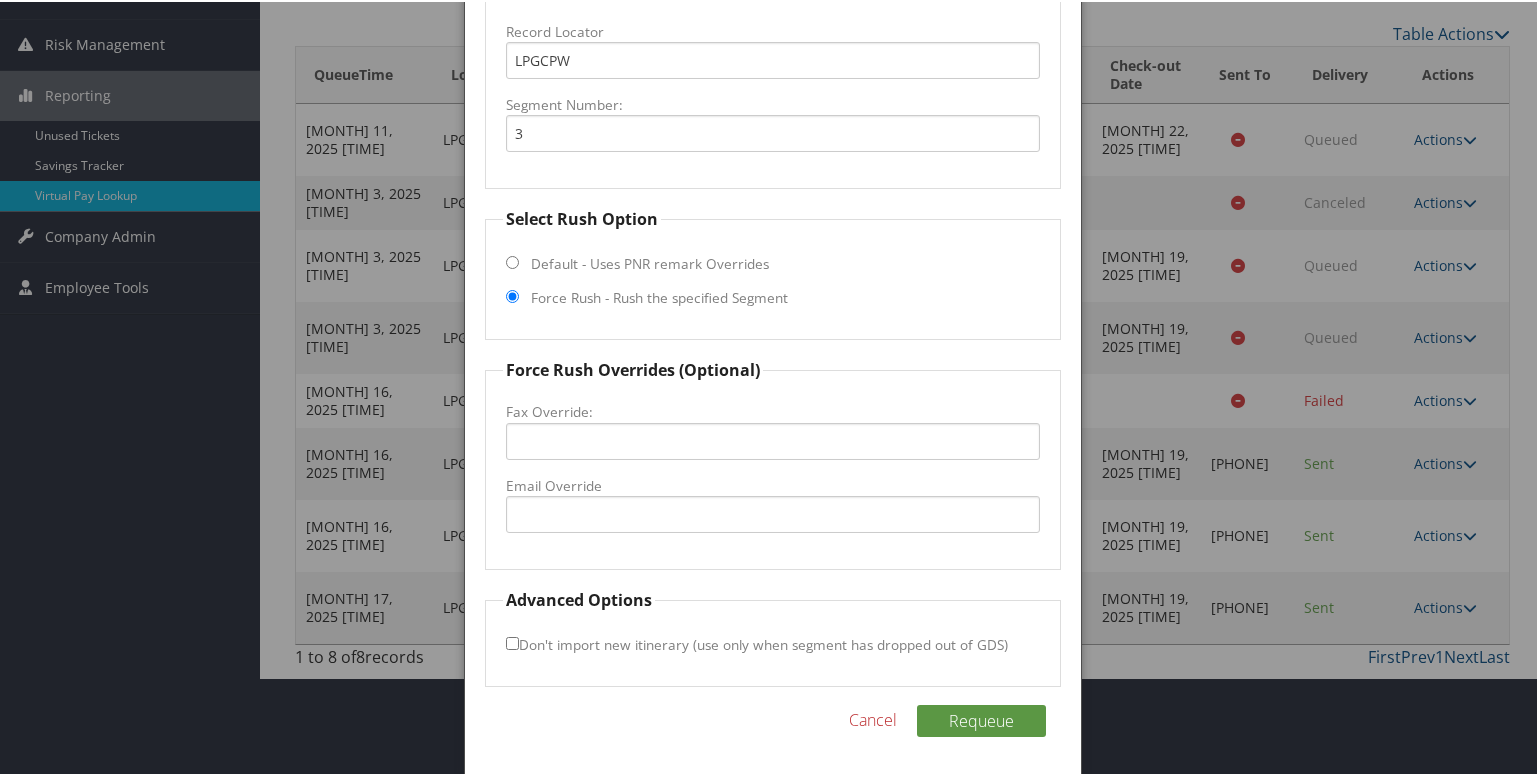 click on "Default - Uses PNR remark Overrides" at bounding box center [650, 262] 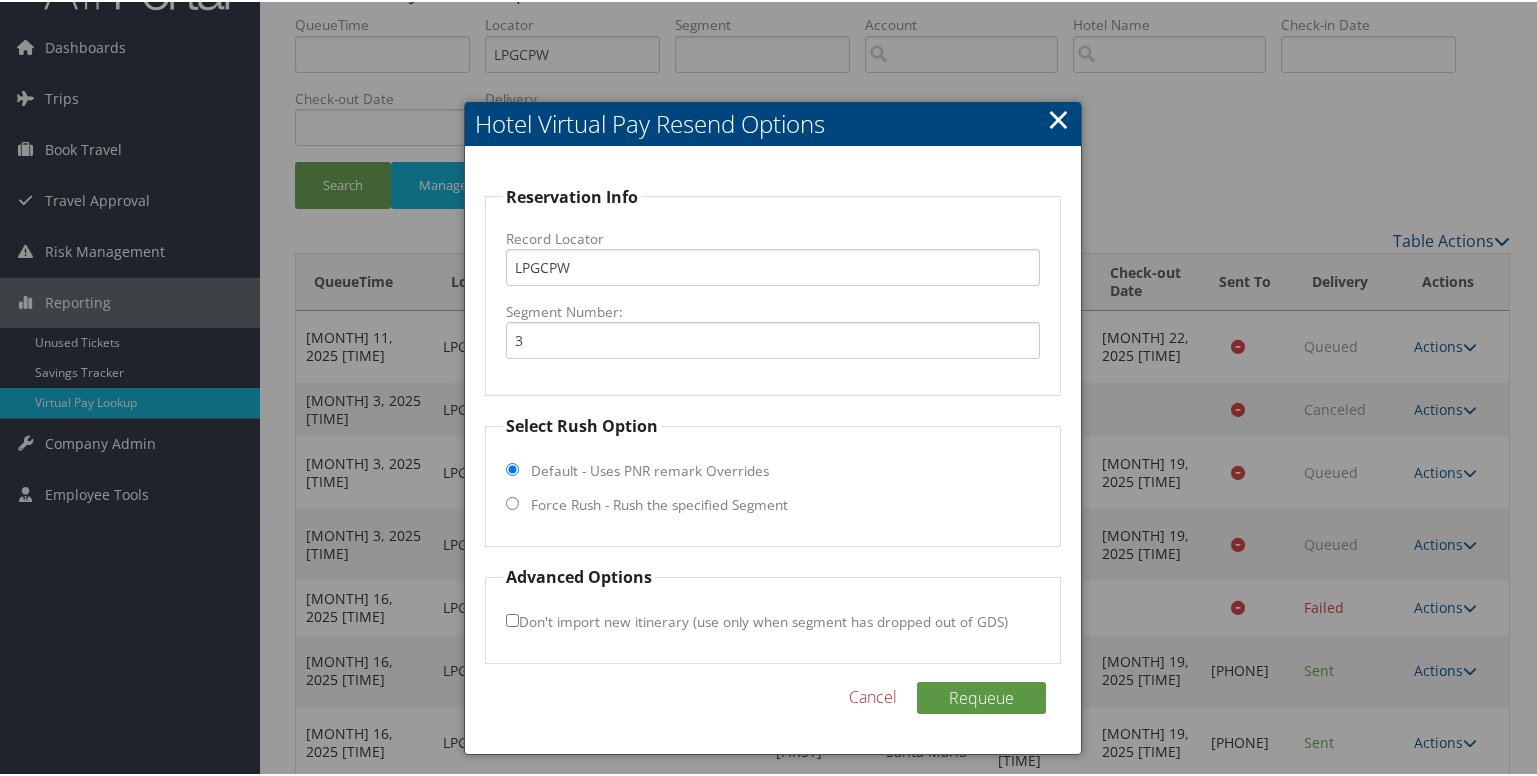 scroll, scrollTop: 0, scrollLeft: 0, axis: both 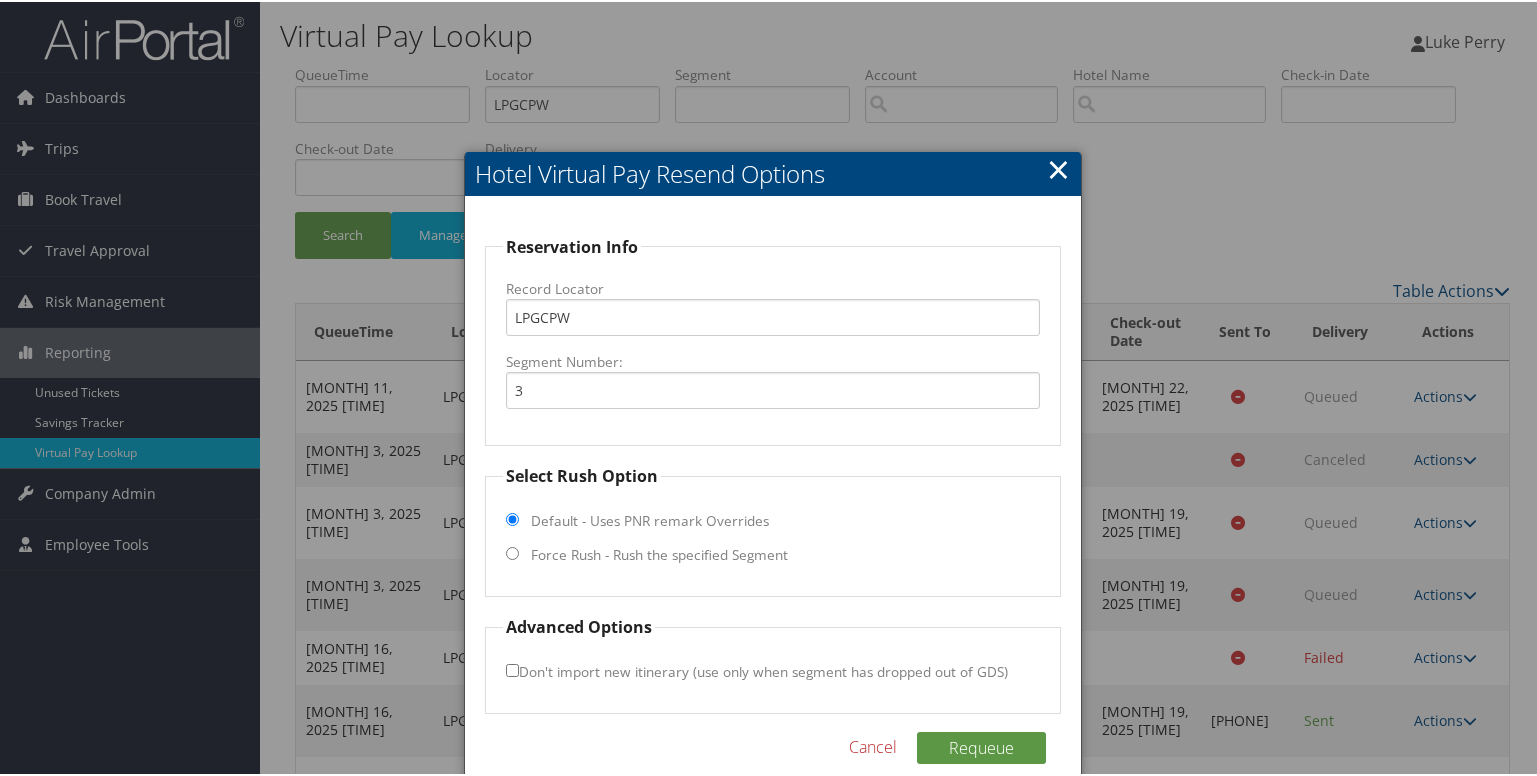click on "×" at bounding box center (1058, 167) 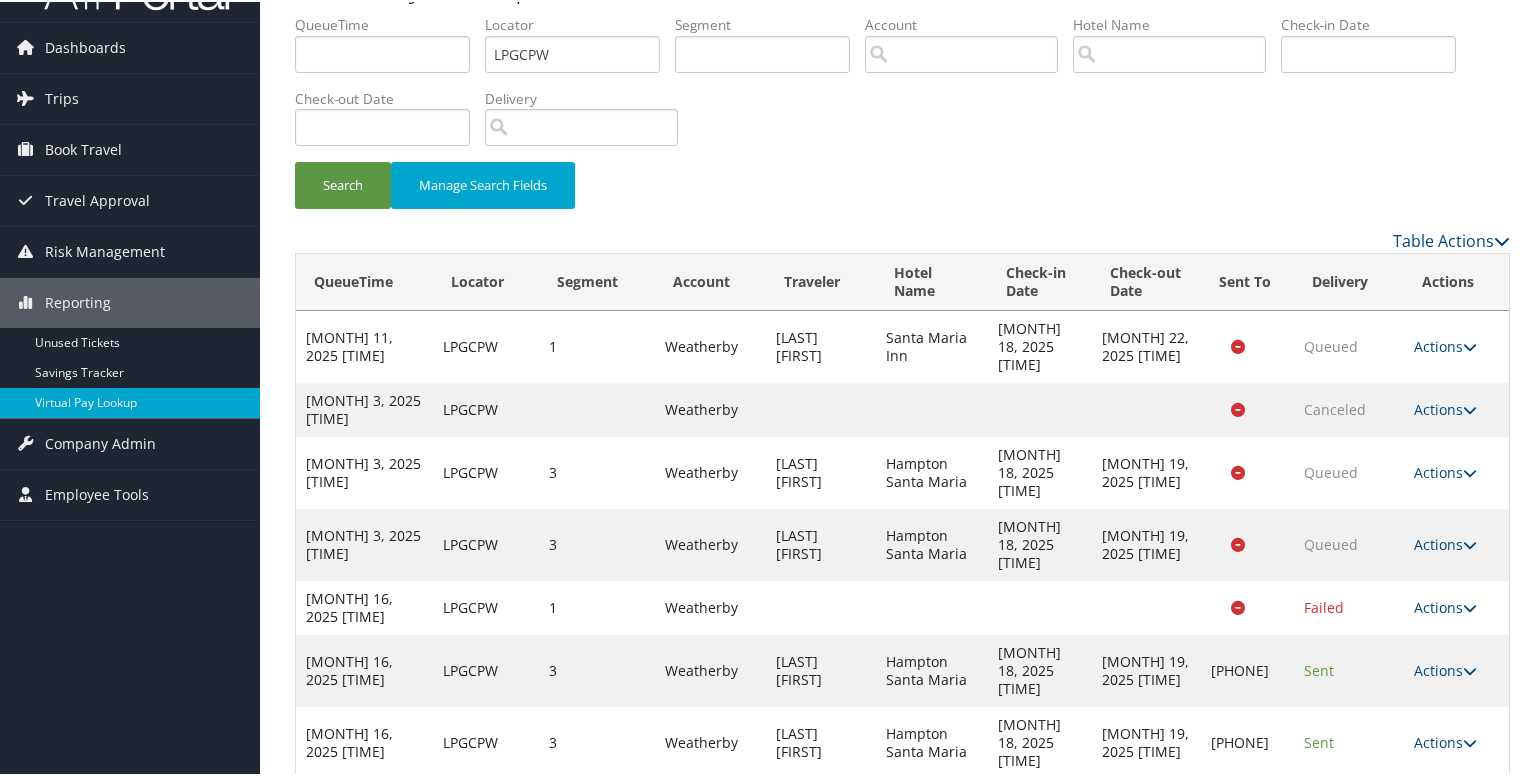 click on "Actions" at bounding box center (1445, 812) 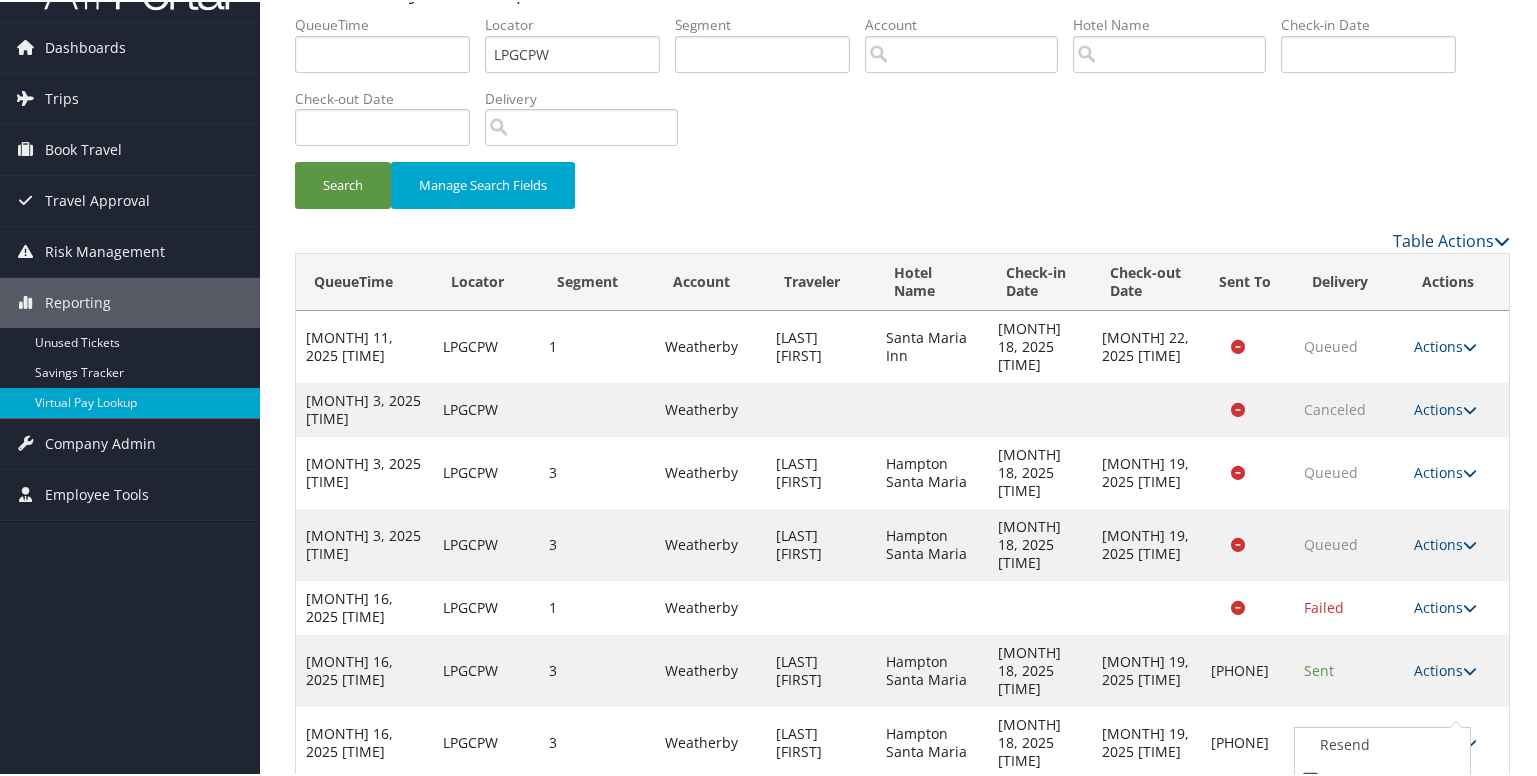 scroll, scrollTop: 137, scrollLeft: 0, axis: vertical 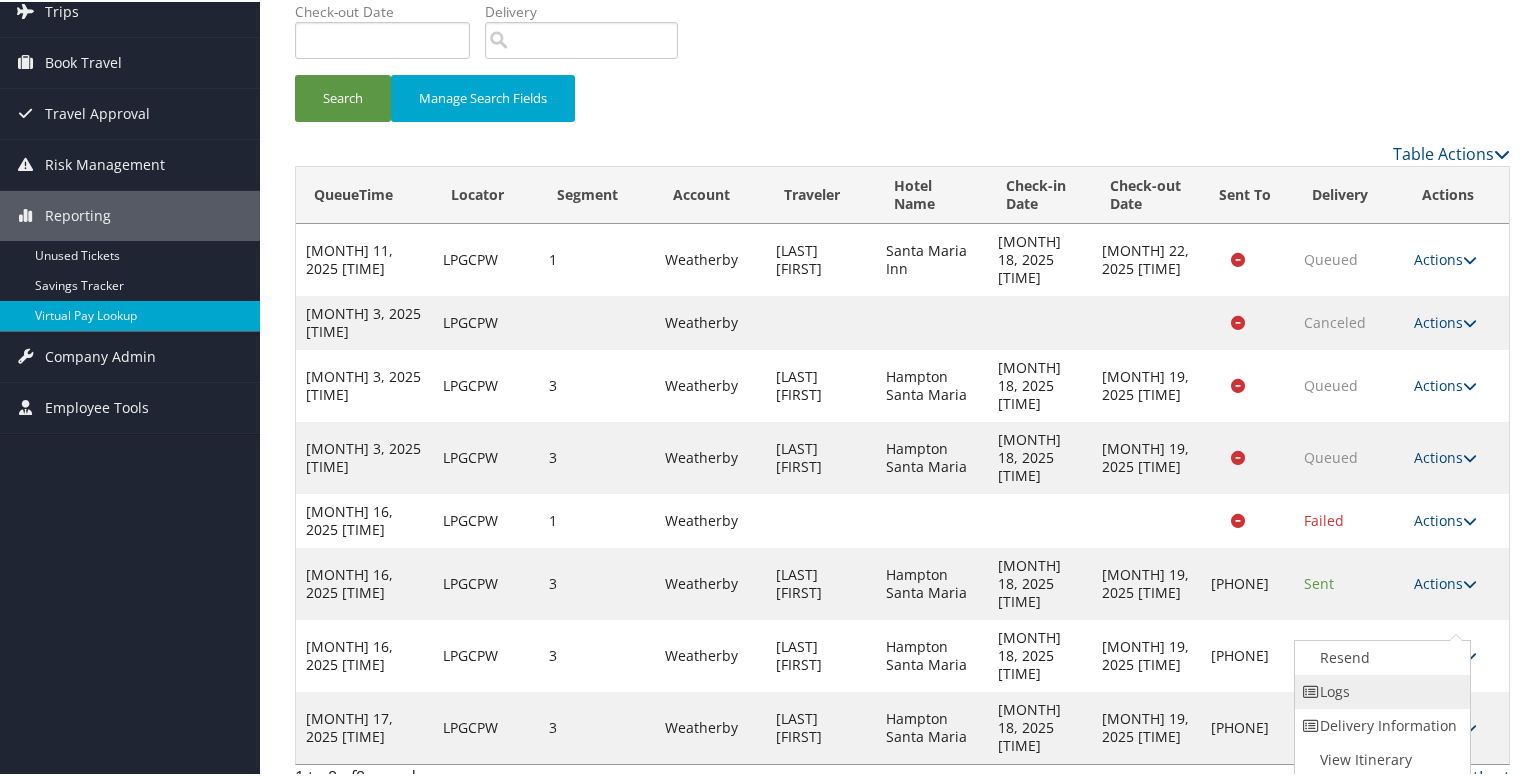 click on "Logs" at bounding box center [1380, 690] 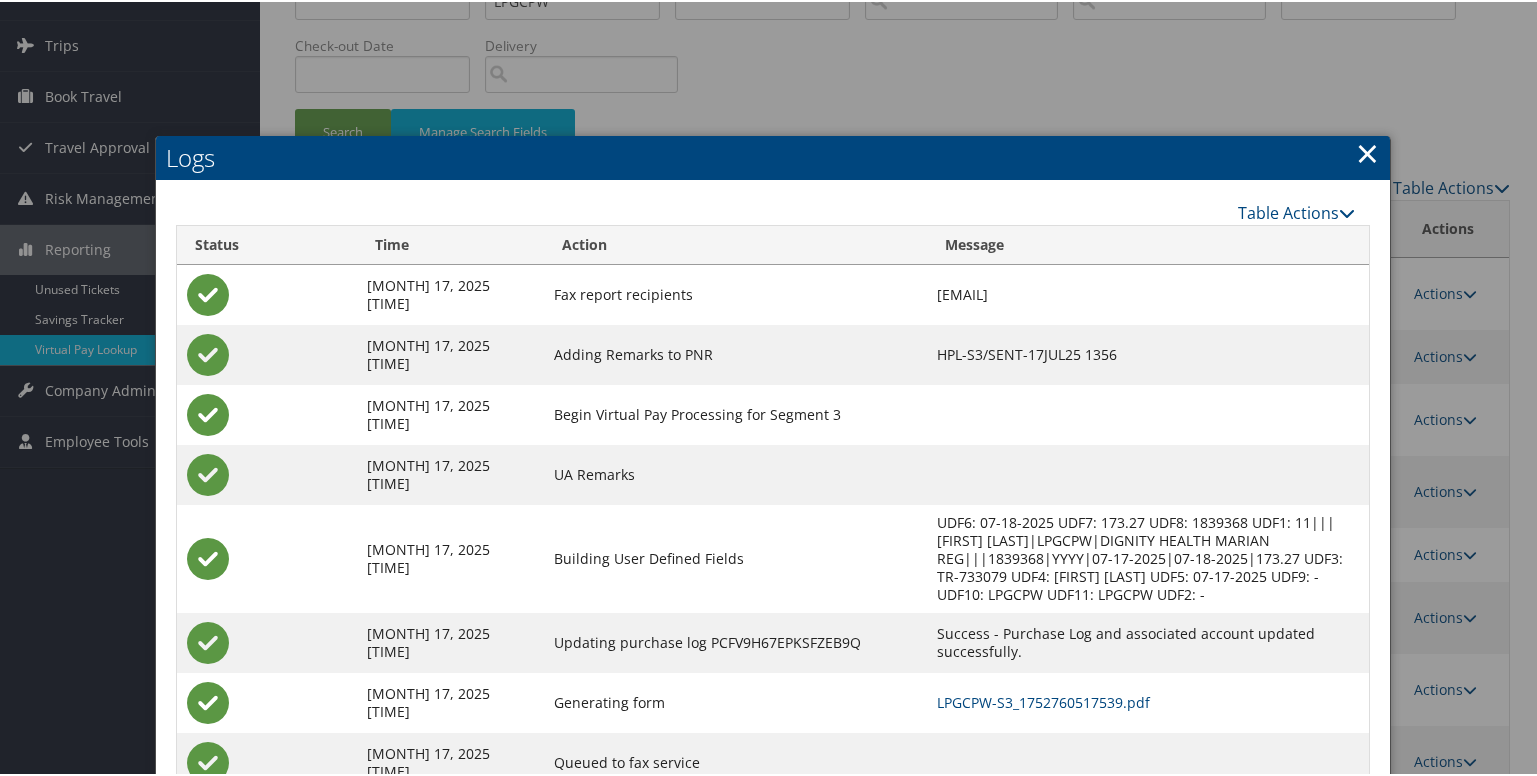 scroll, scrollTop: 174, scrollLeft: 0, axis: vertical 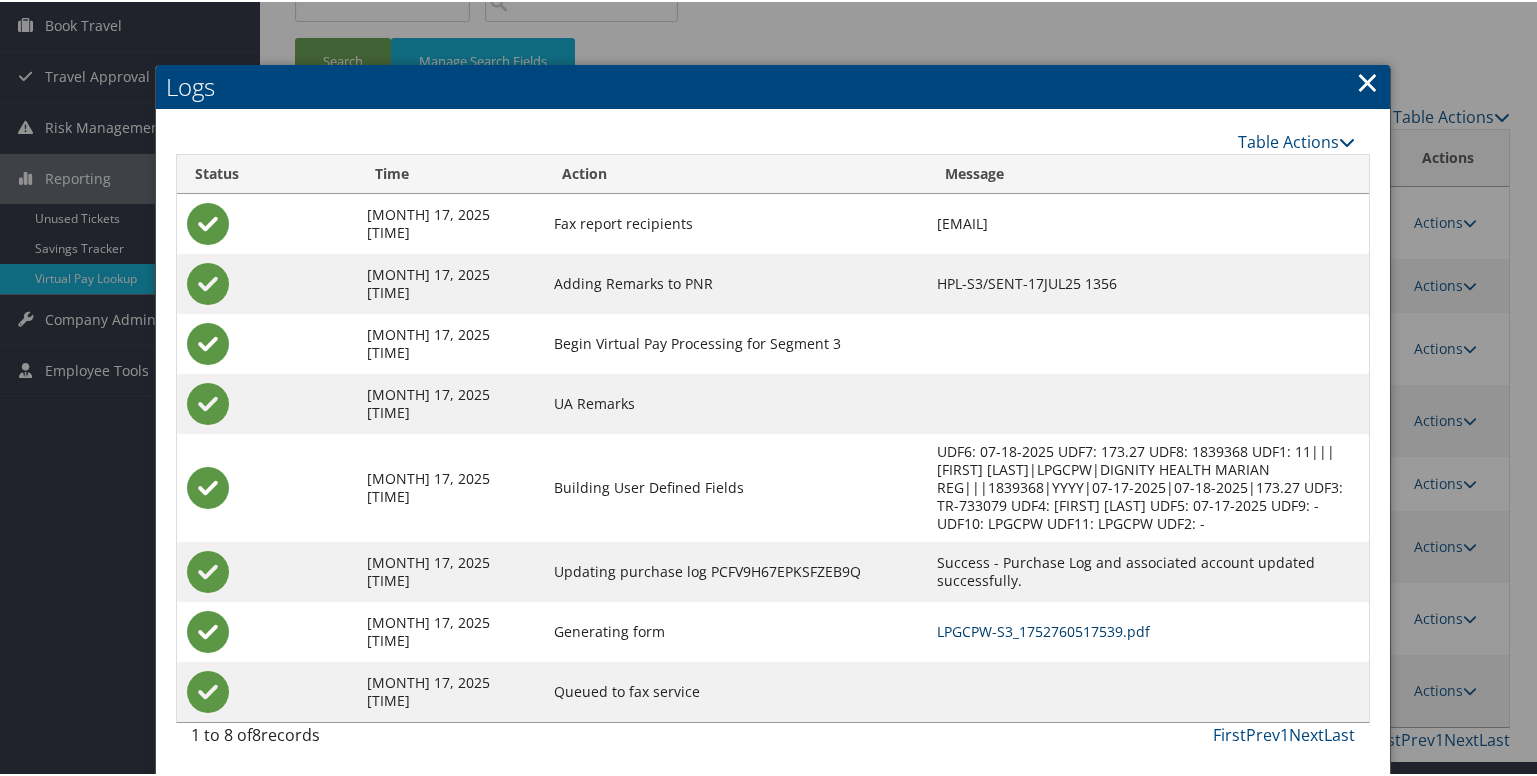 click on "LPGCPW-S3_1752760517539.pdf" at bounding box center [1043, 629] 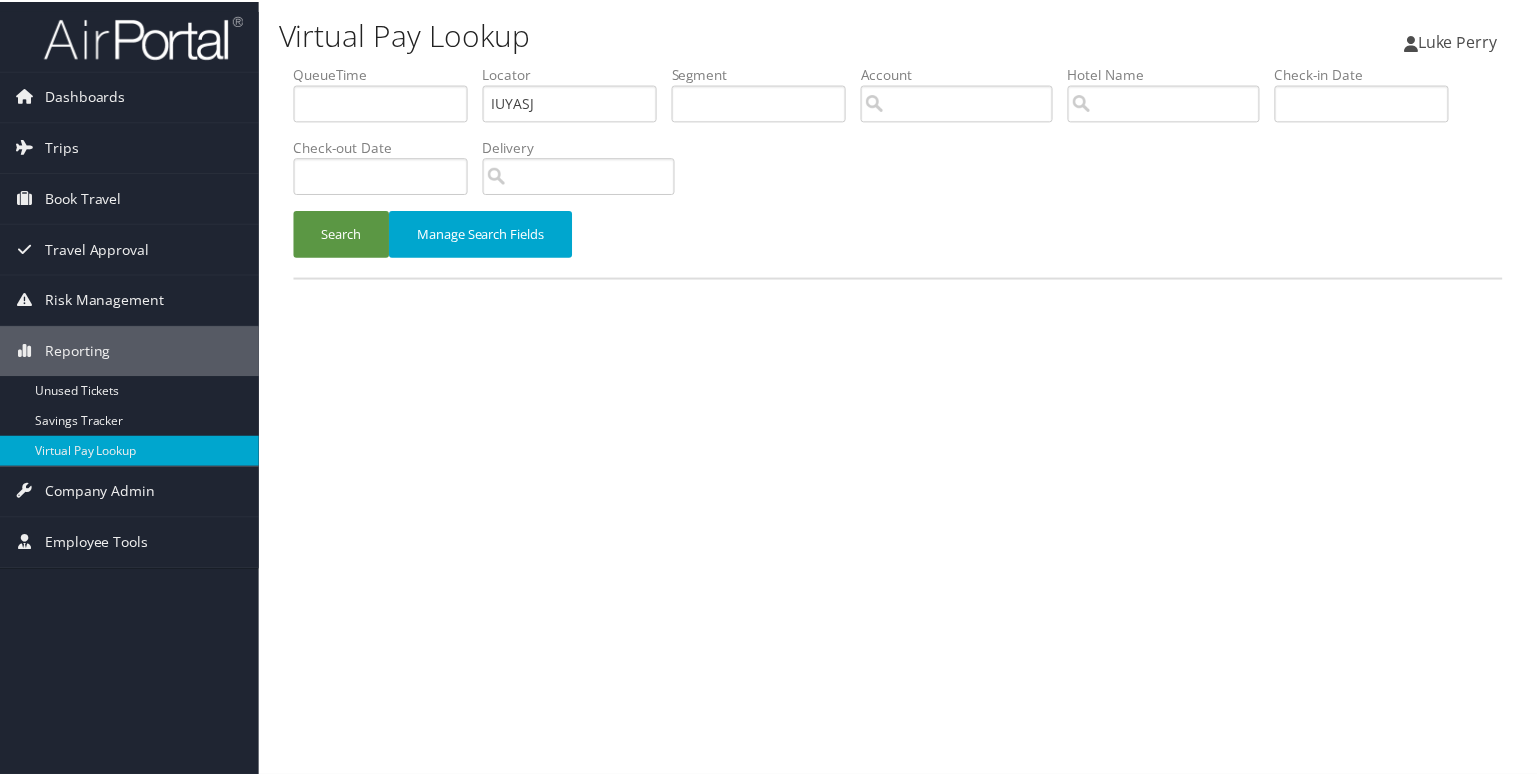scroll, scrollTop: 0, scrollLeft: 0, axis: both 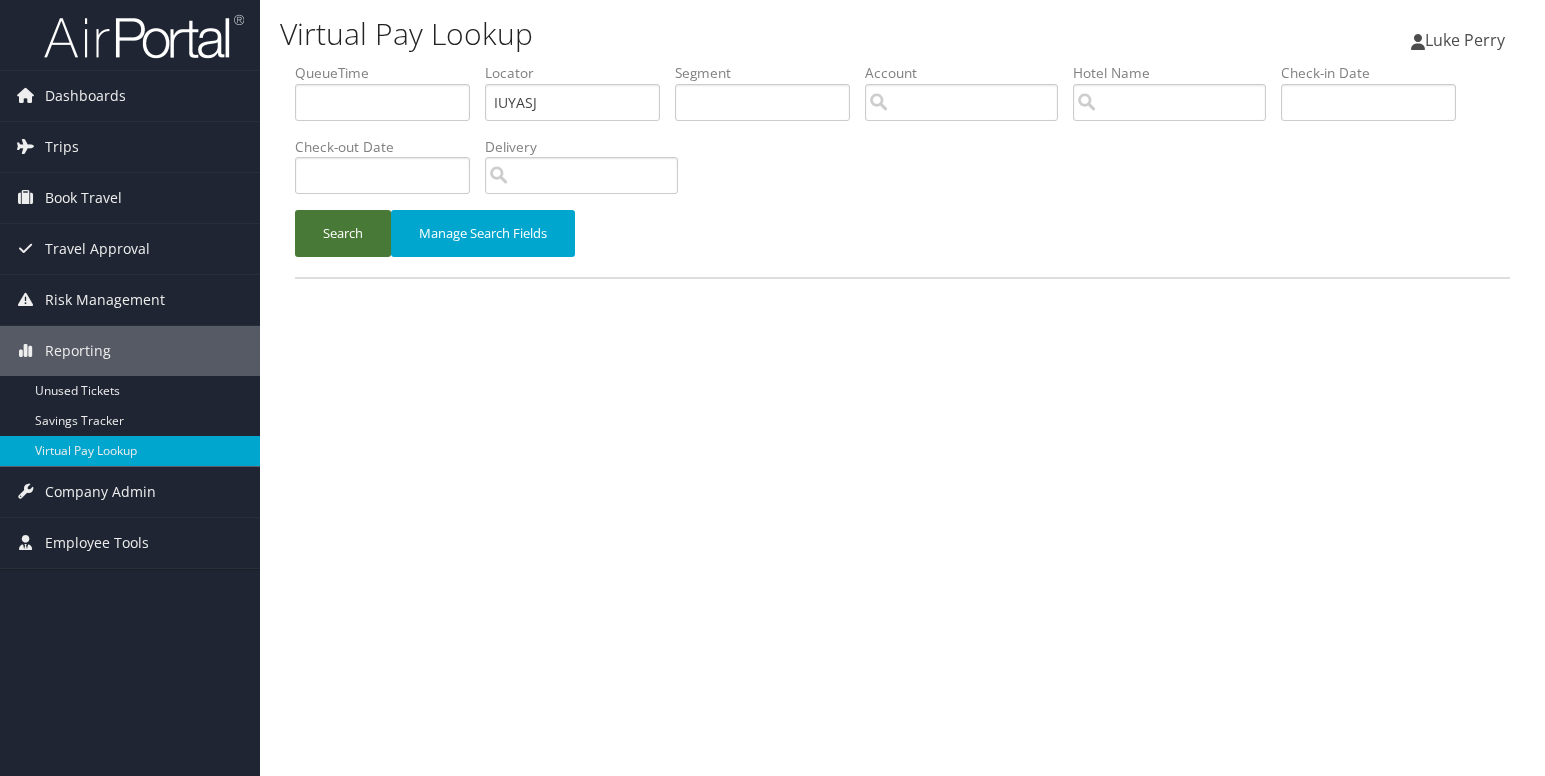type on "IUYASJ" 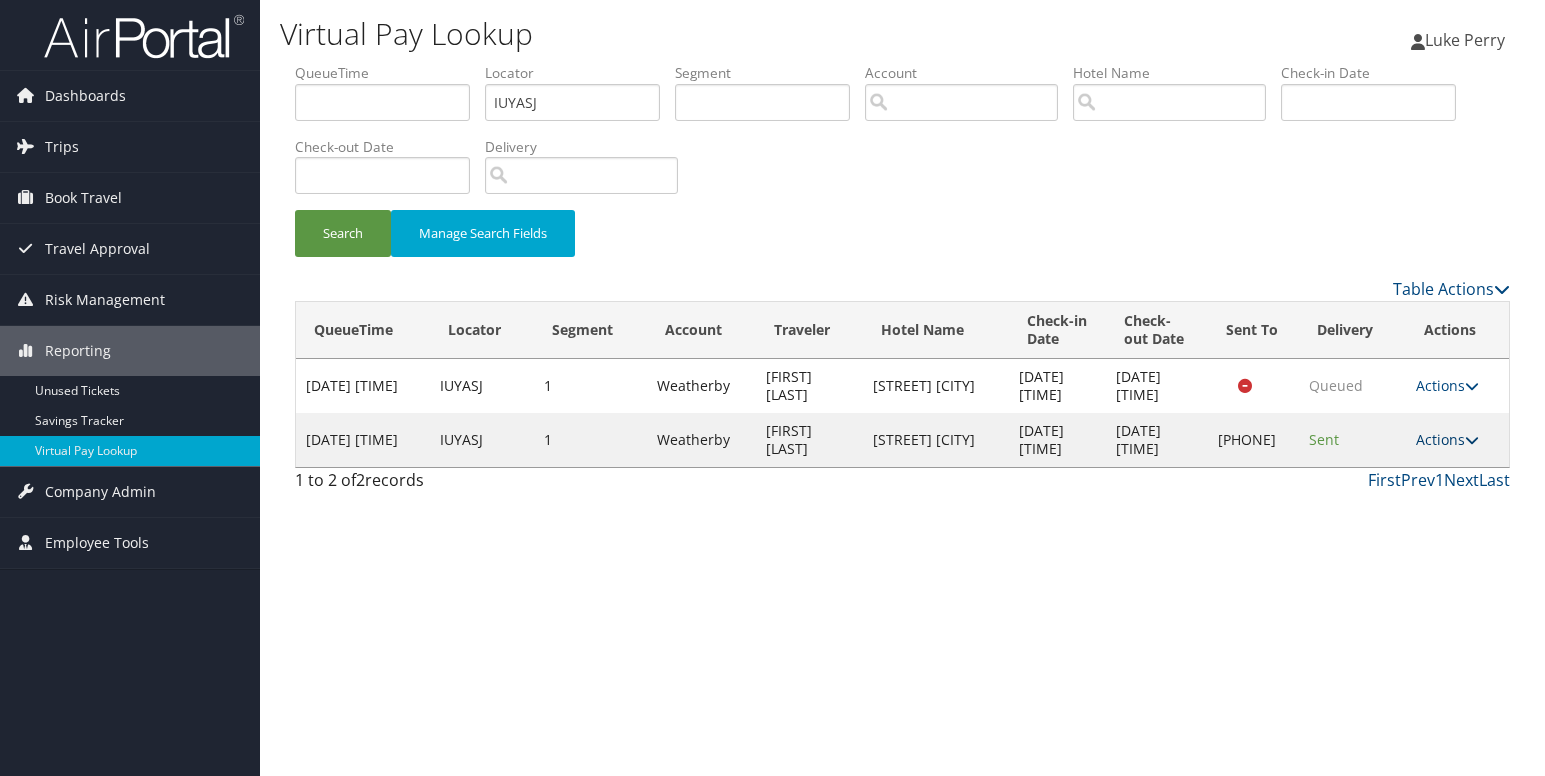 click on "Actions" at bounding box center [1447, 439] 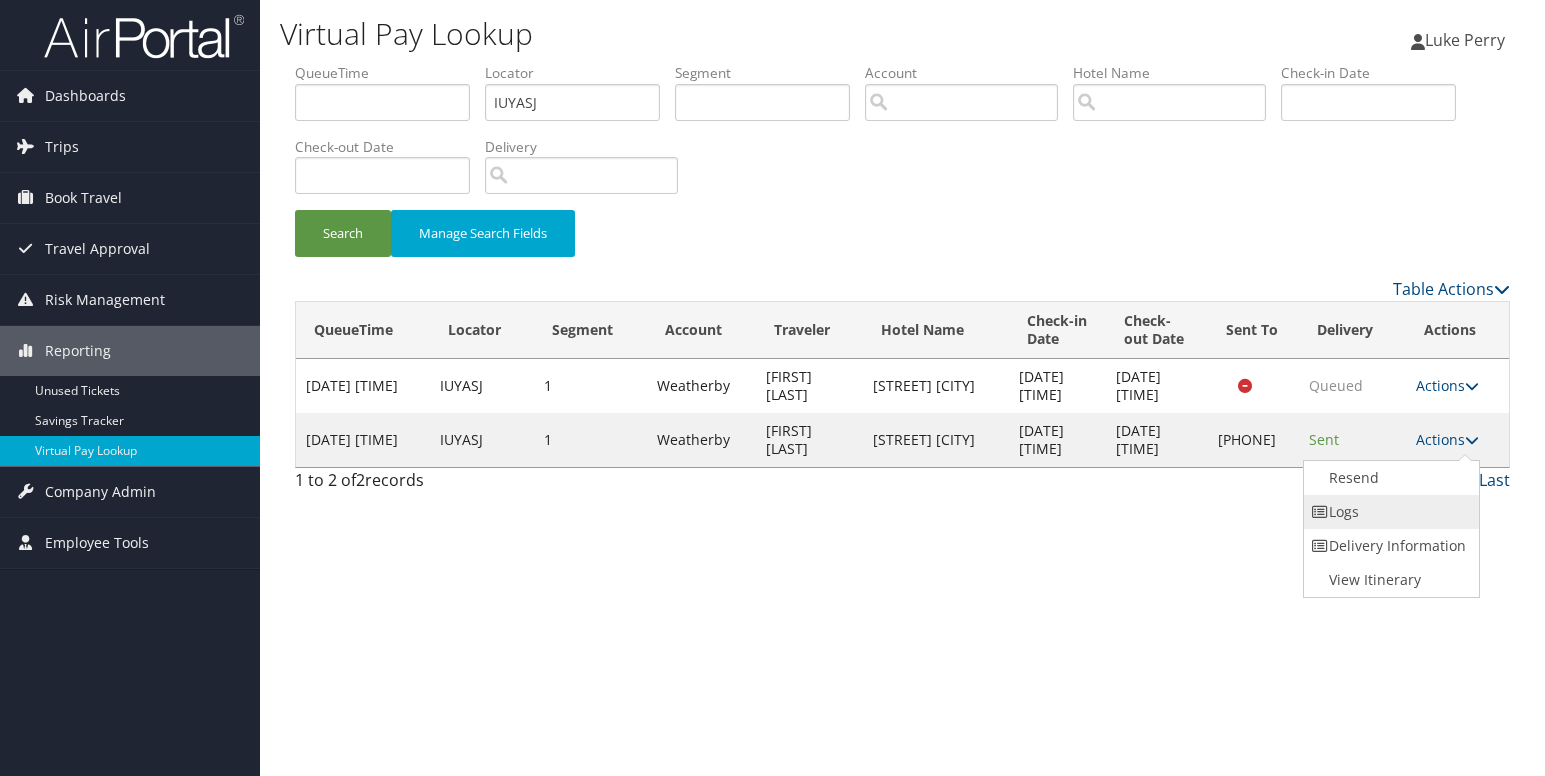 click on "Logs" at bounding box center (1389, 512) 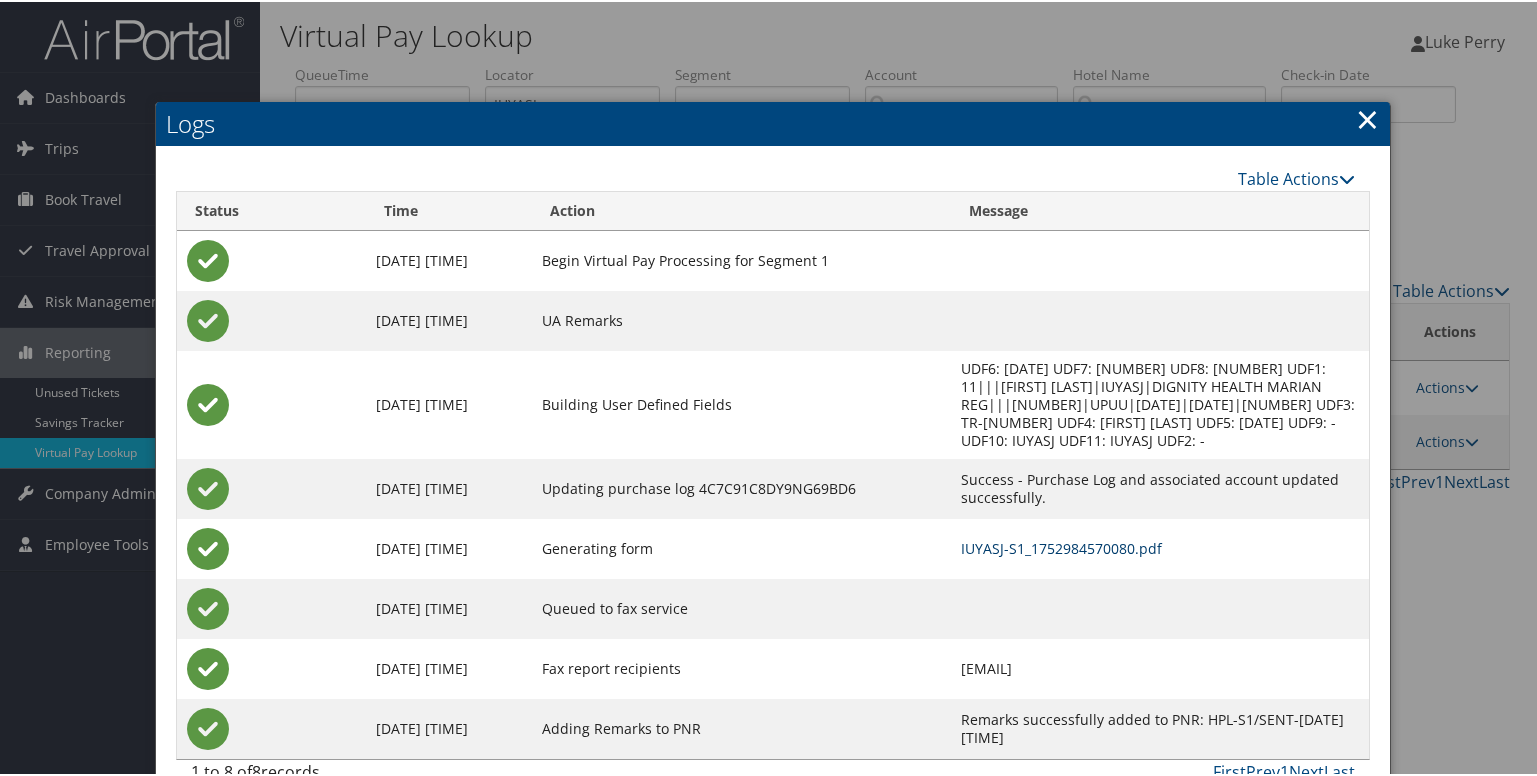 click on "IUYASJ-S1_1752984570080.pdf" at bounding box center [1061, 546] 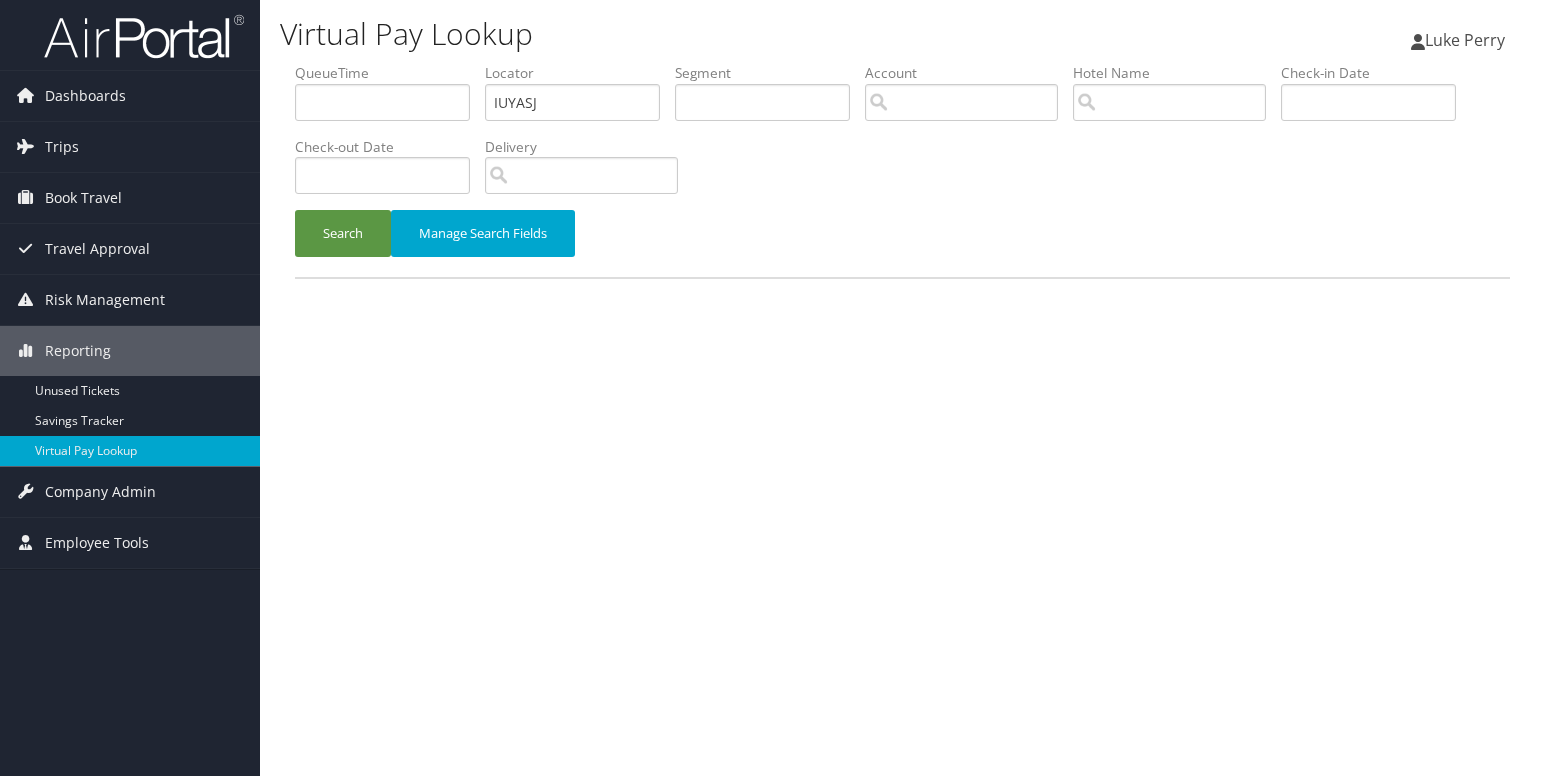 scroll, scrollTop: 0, scrollLeft: 0, axis: both 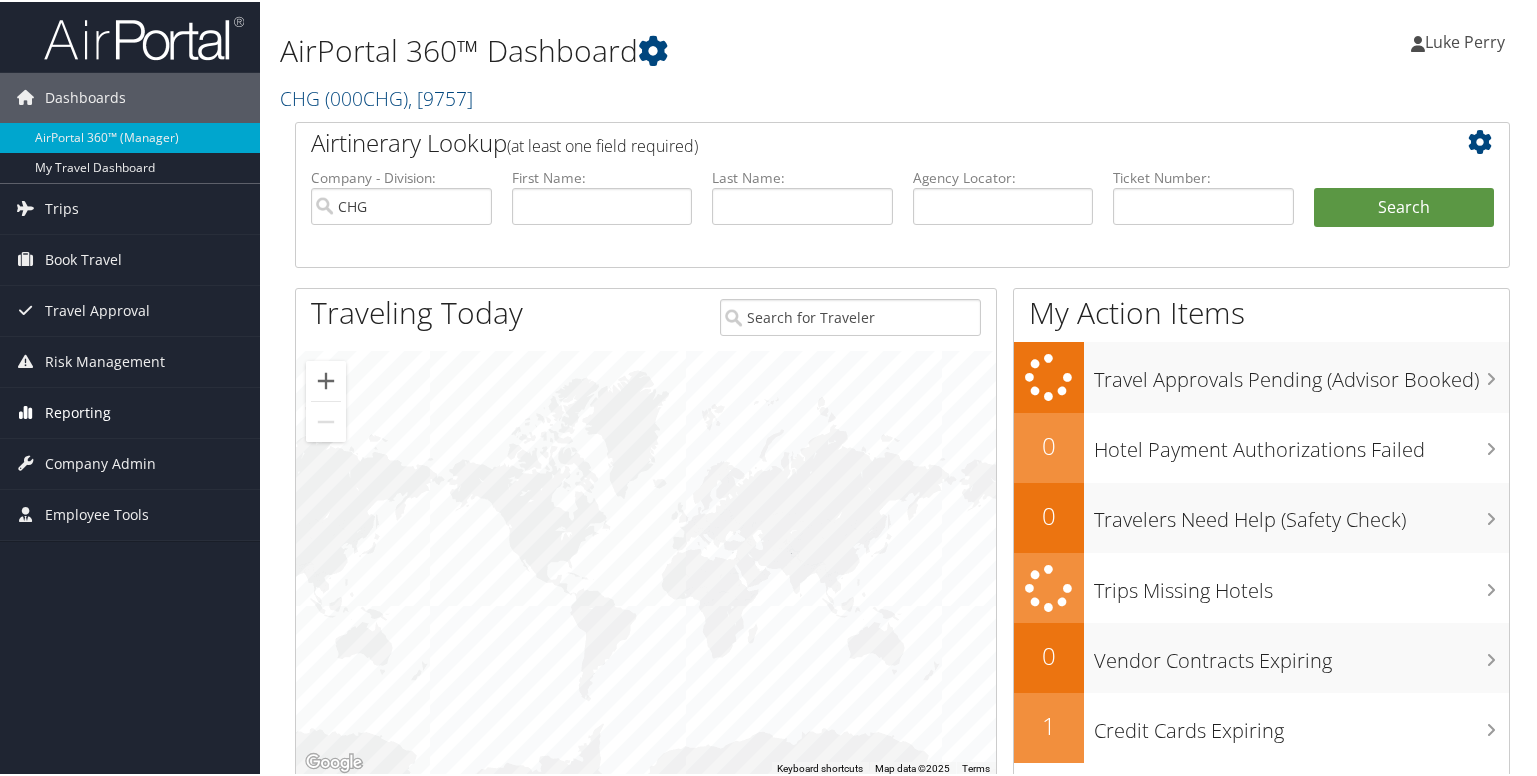 click on "Reporting" at bounding box center (78, 411) 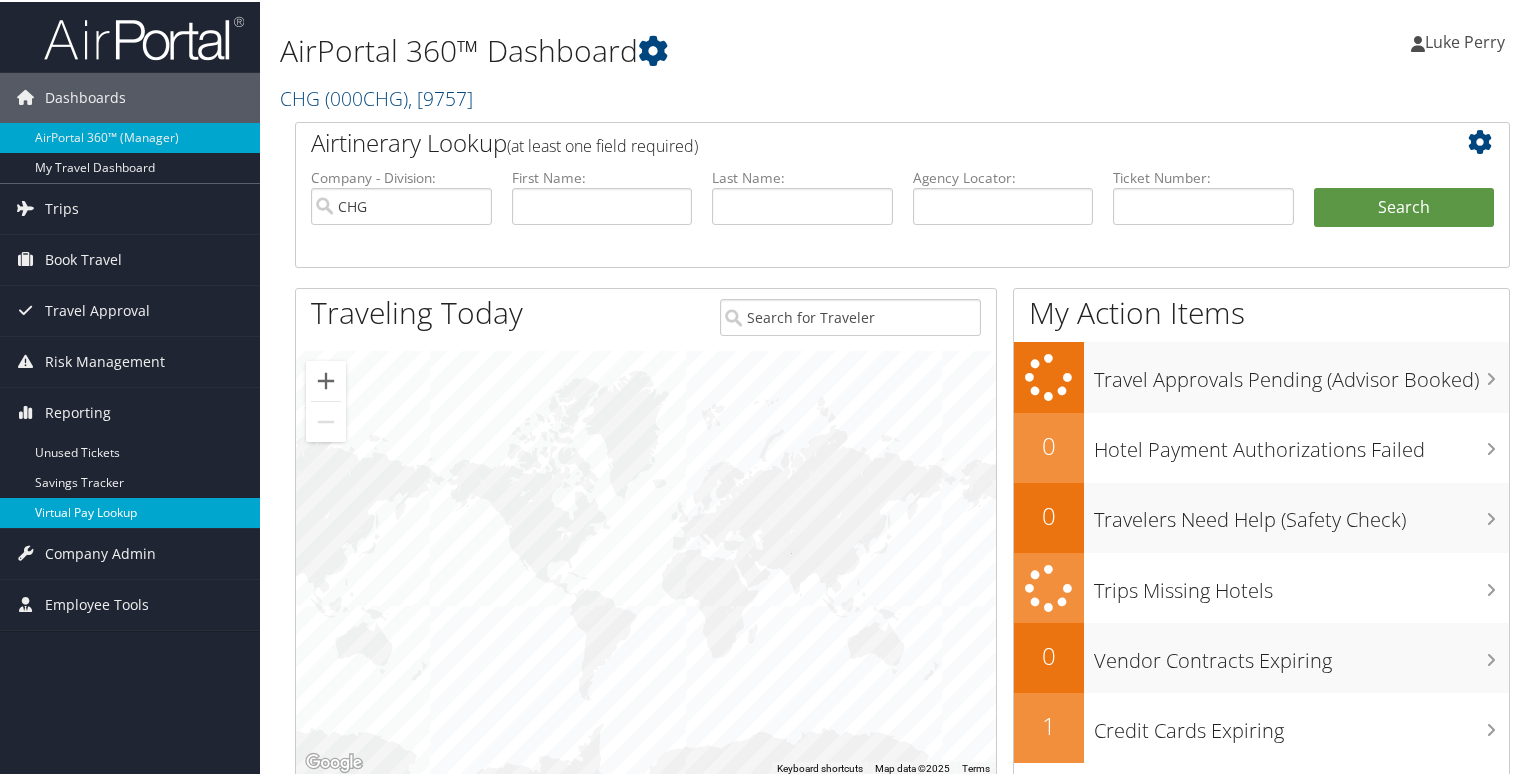 click on "Virtual Pay Lookup" at bounding box center (130, 511) 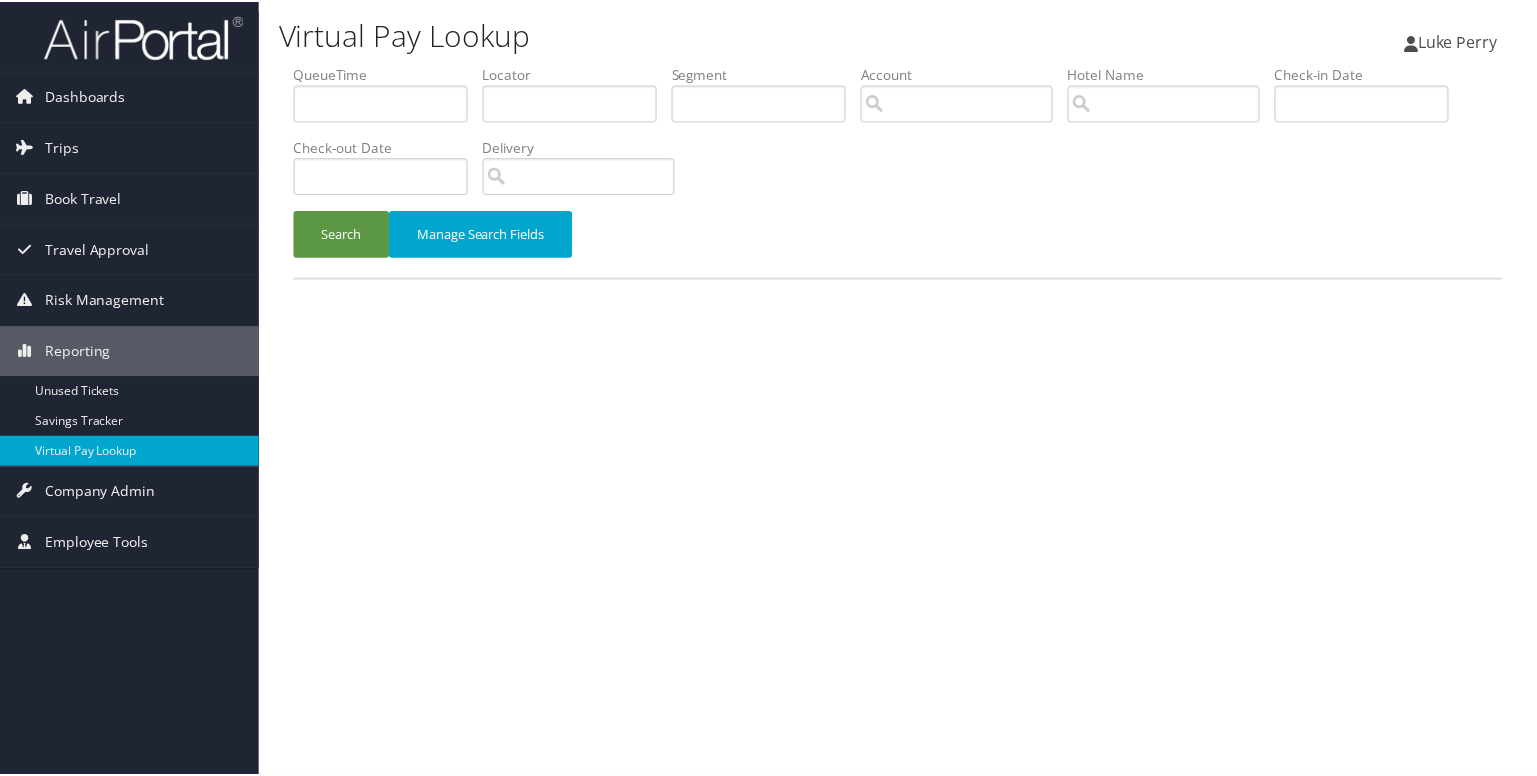 scroll, scrollTop: 0, scrollLeft: 0, axis: both 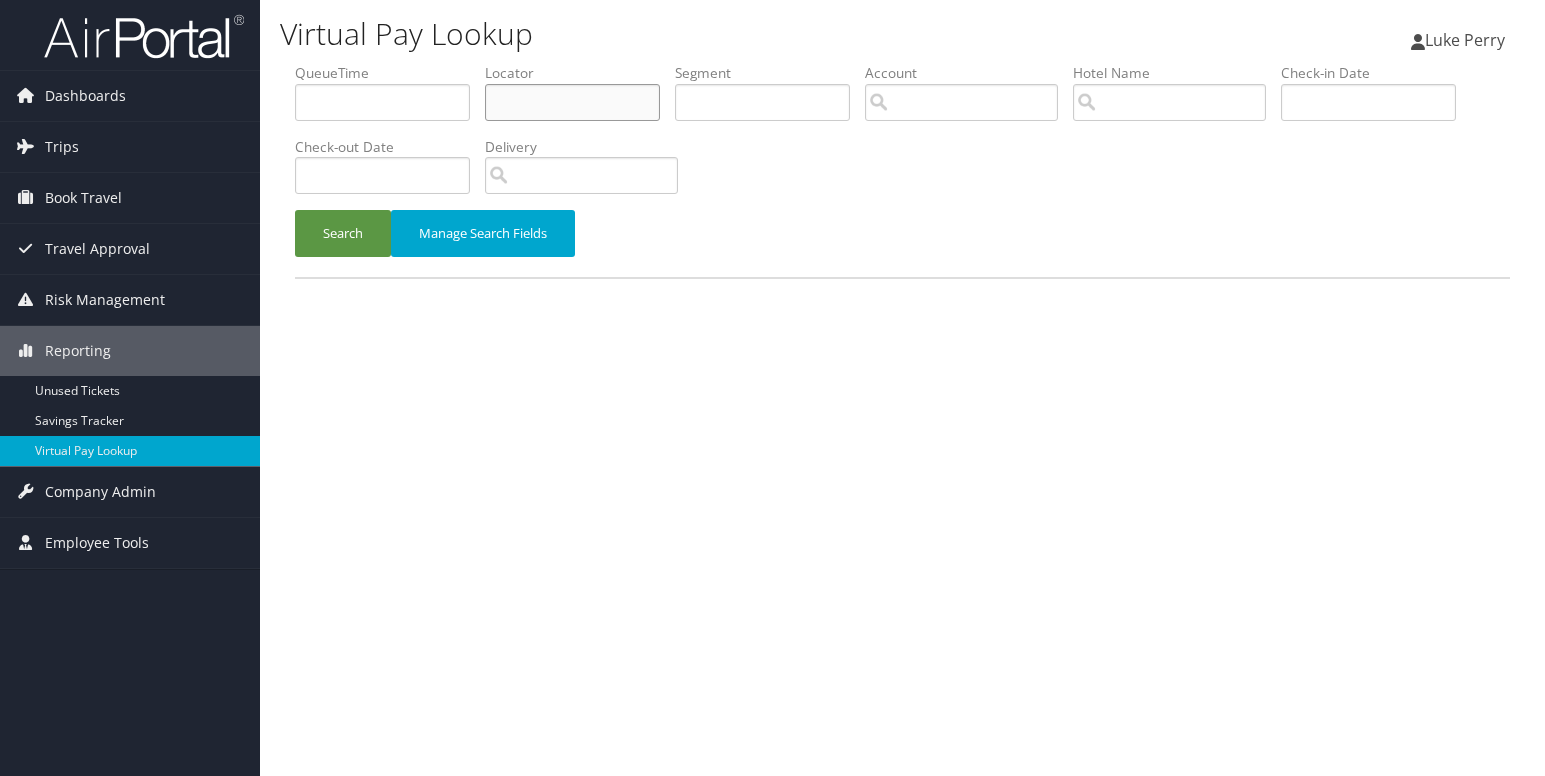 click at bounding box center (572, 102) 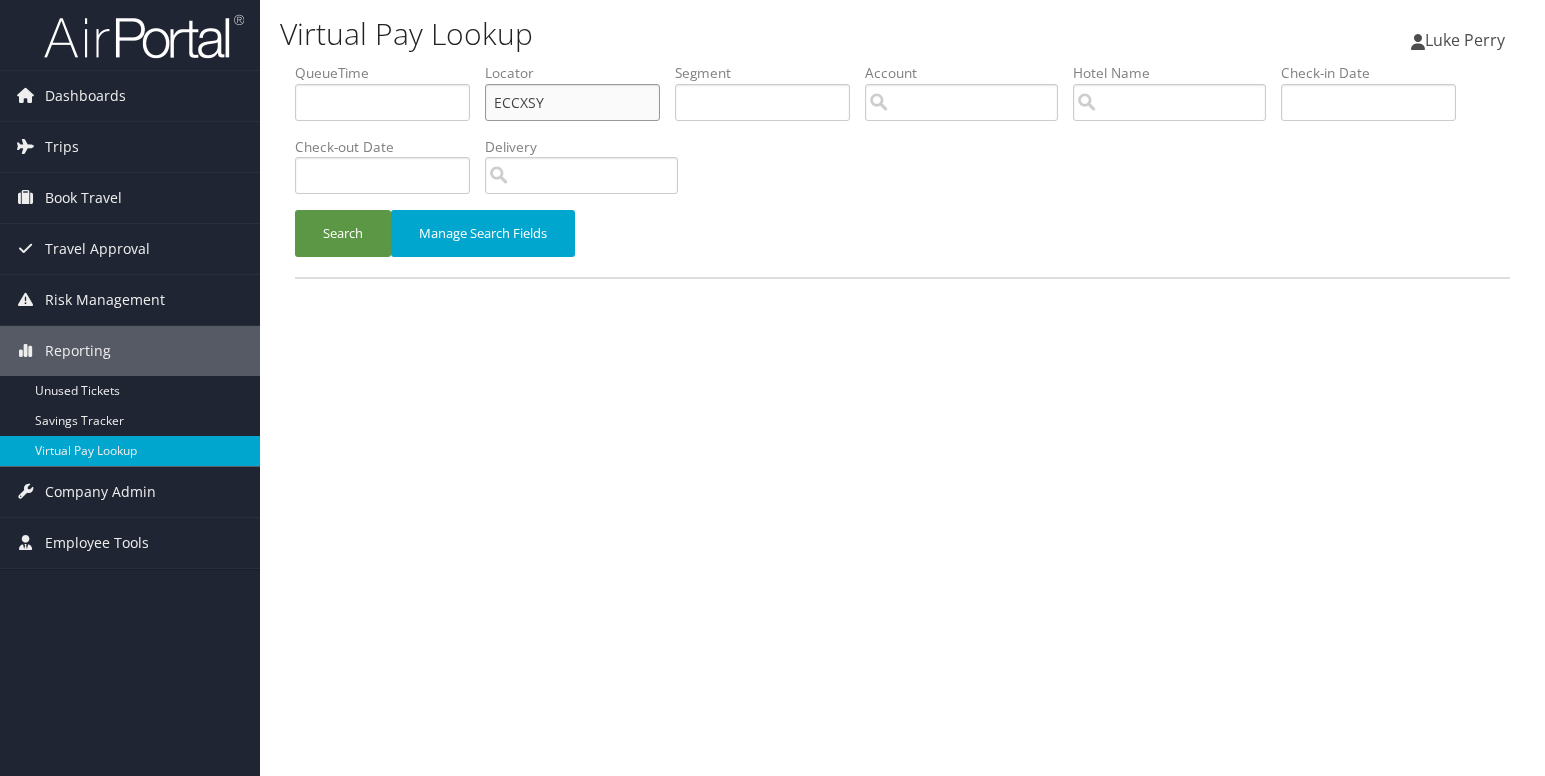 type on "ECCXSY" 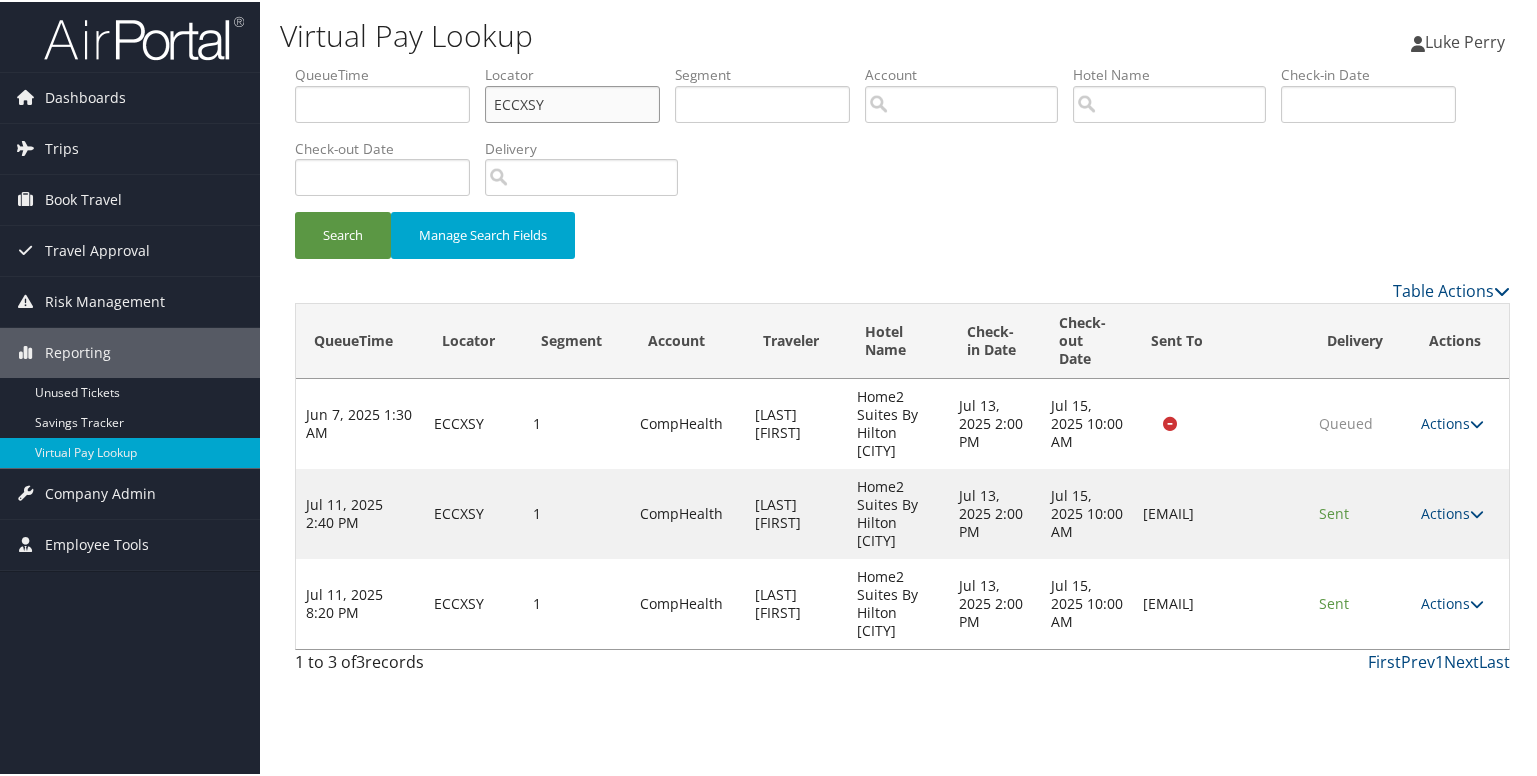 scroll, scrollTop: 14, scrollLeft: 0, axis: vertical 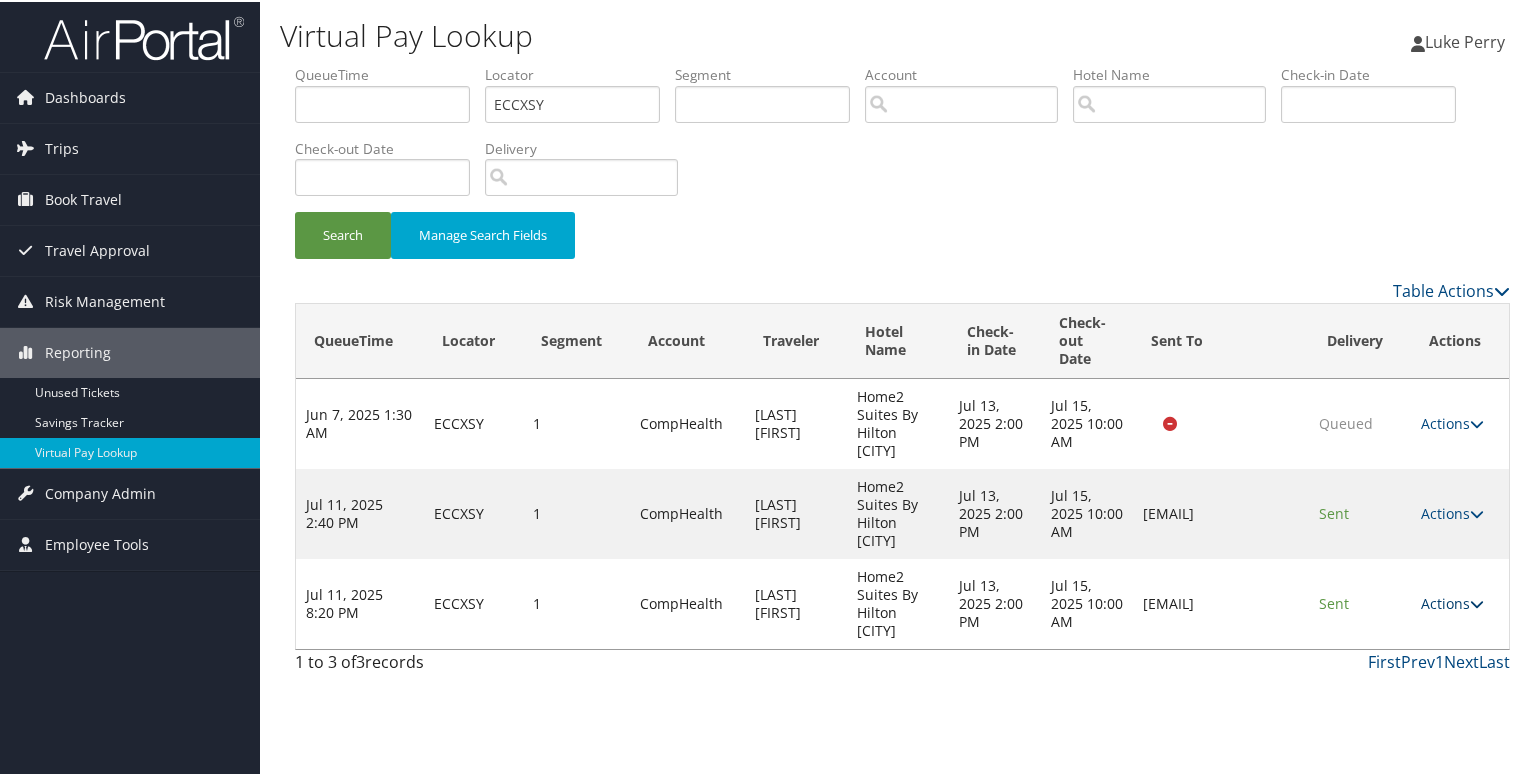 click at bounding box center [1477, 602] 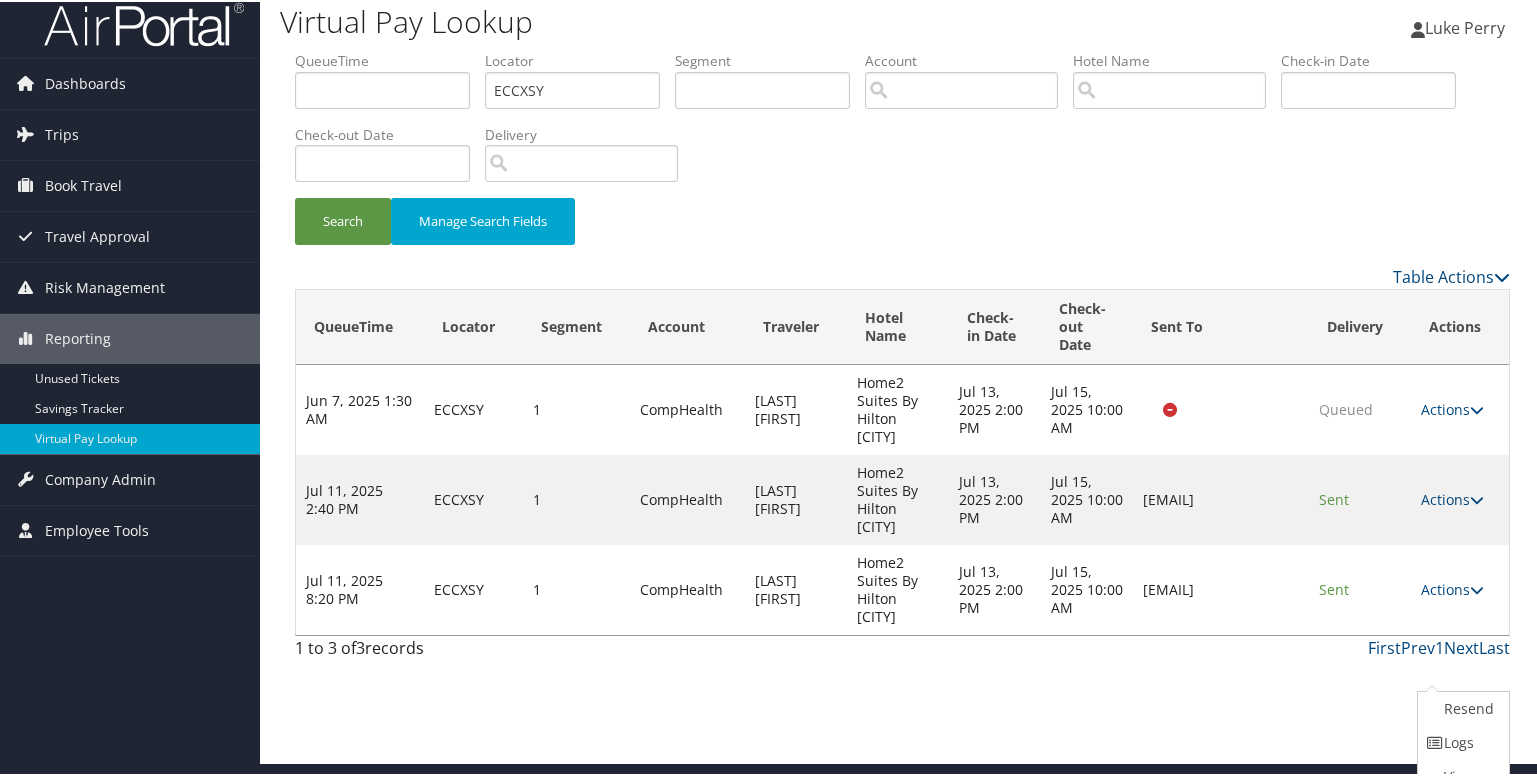 scroll, scrollTop: 67, scrollLeft: 0, axis: vertical 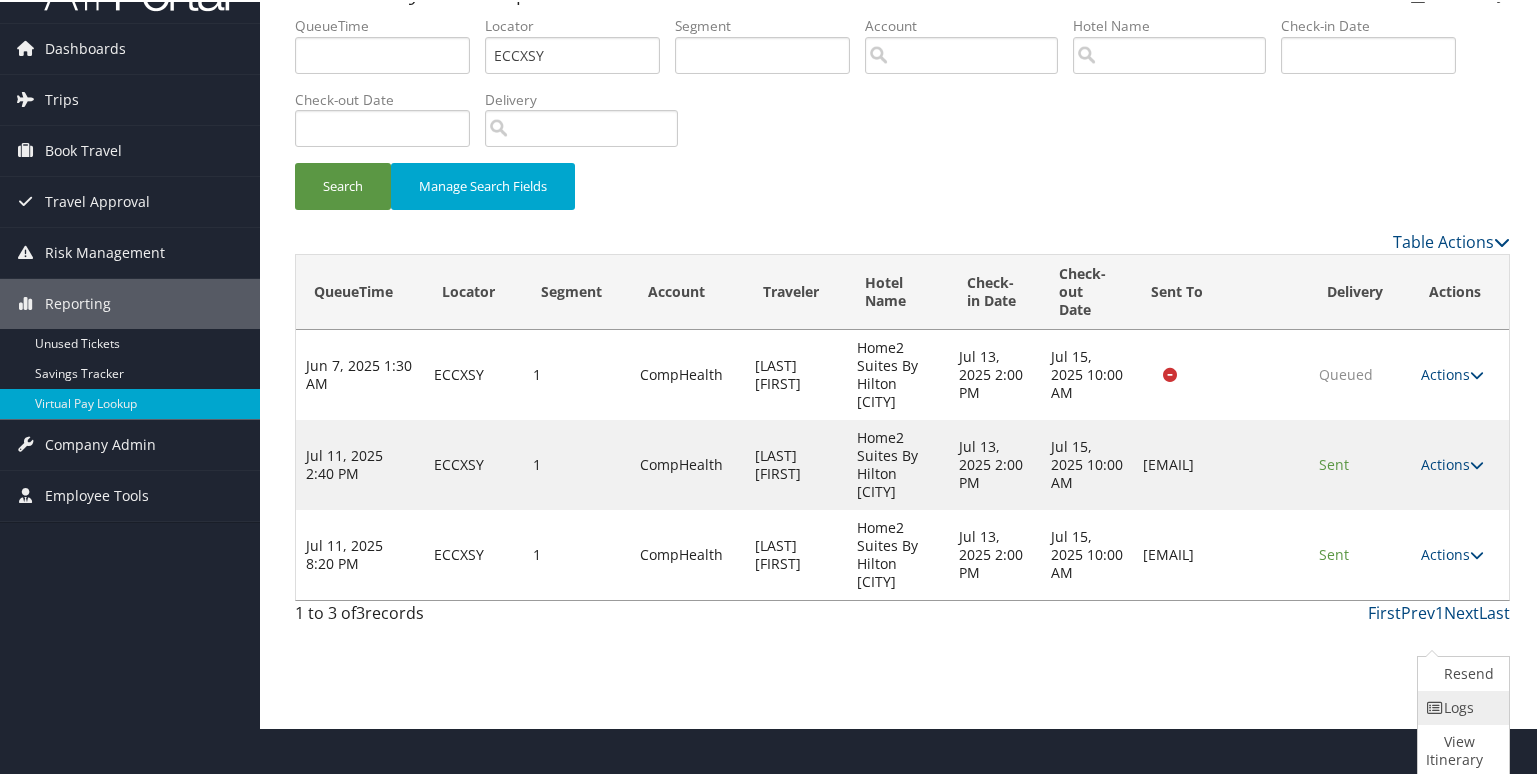 click on "Logs" at bounding box center (1461, 706) 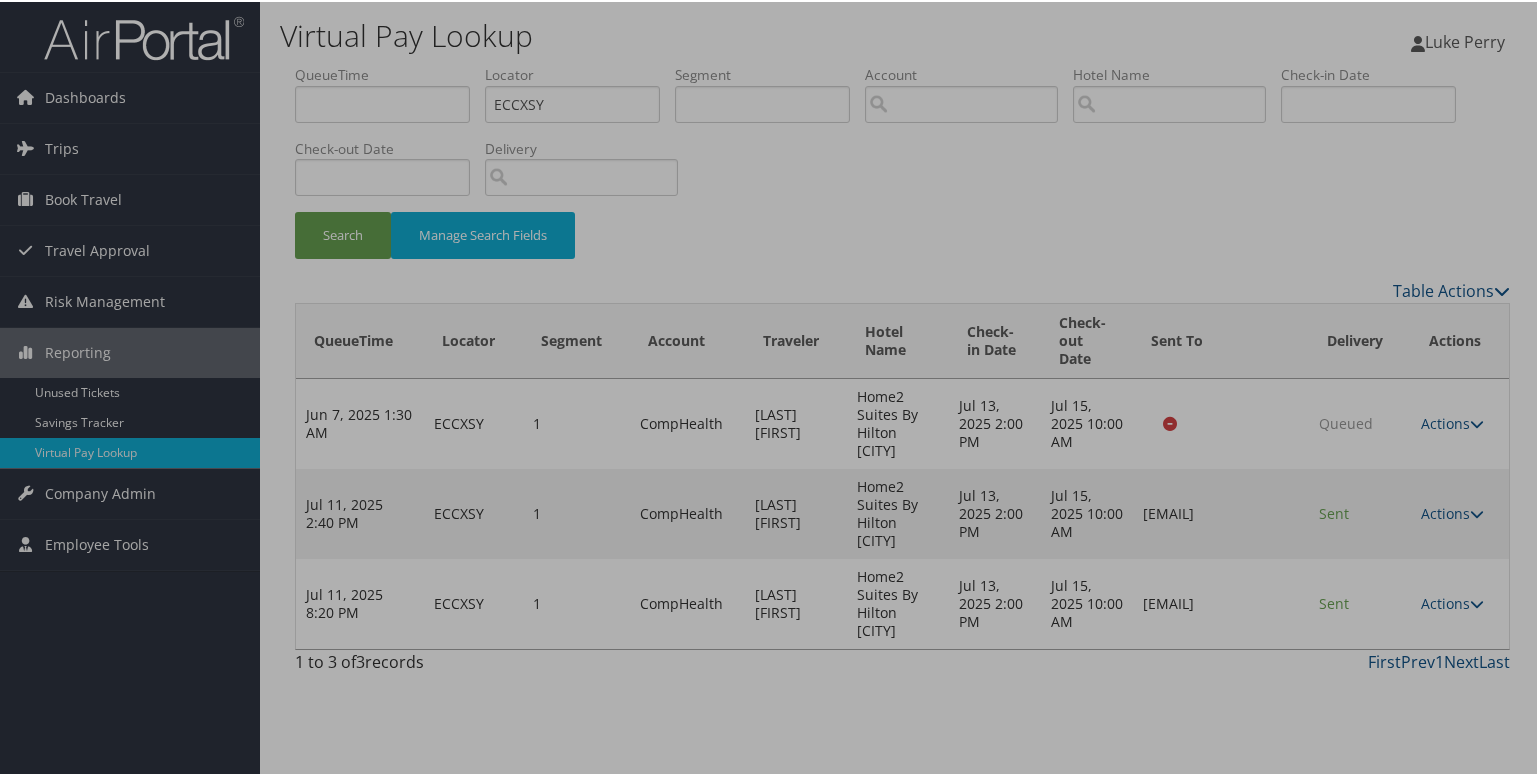 scroll, scrollTop: 14, scrollLeft: 0, axis: vertical 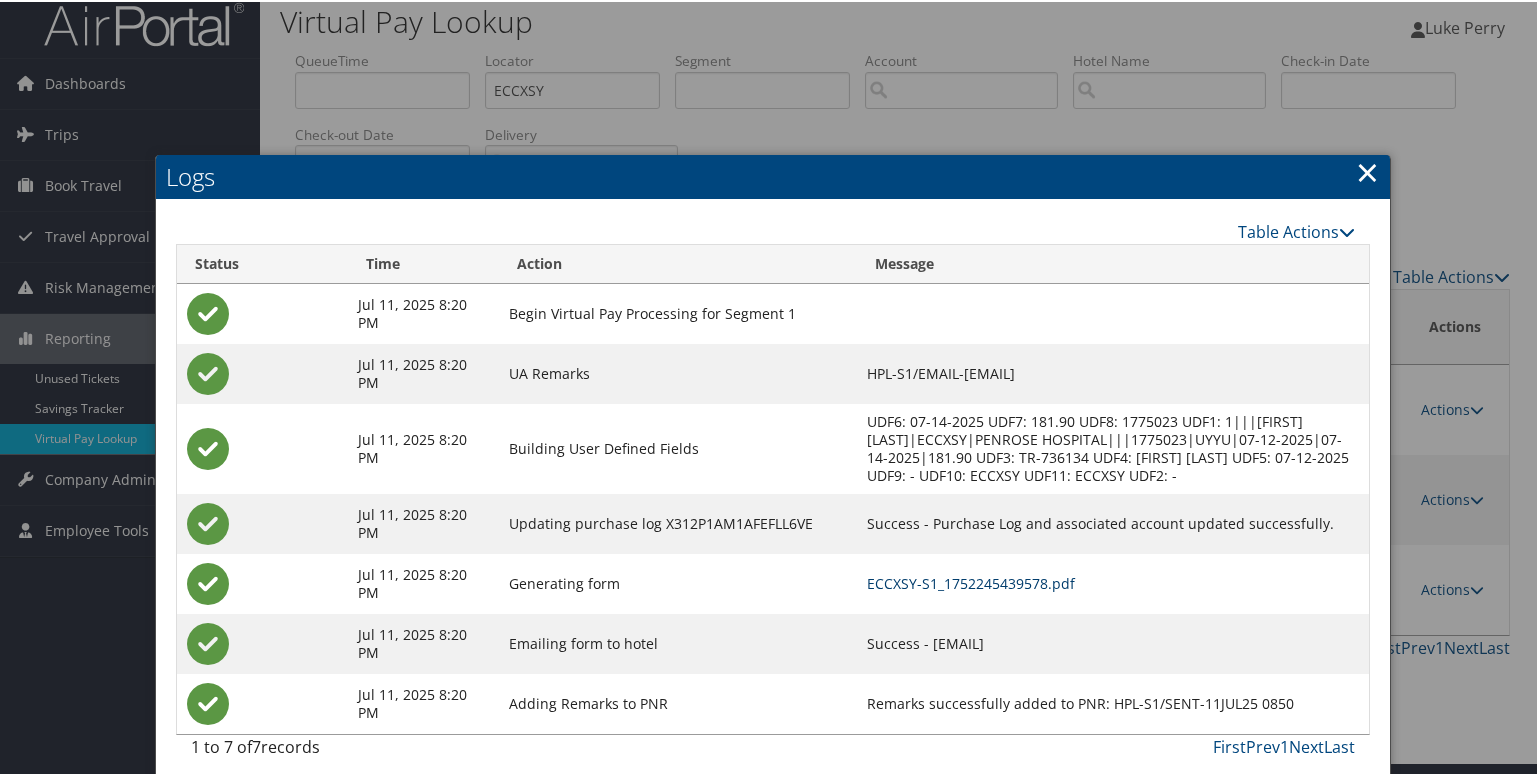 click on "ECCXSY-S1_1752245439578.pdf" at bounding box center [971, 581] 